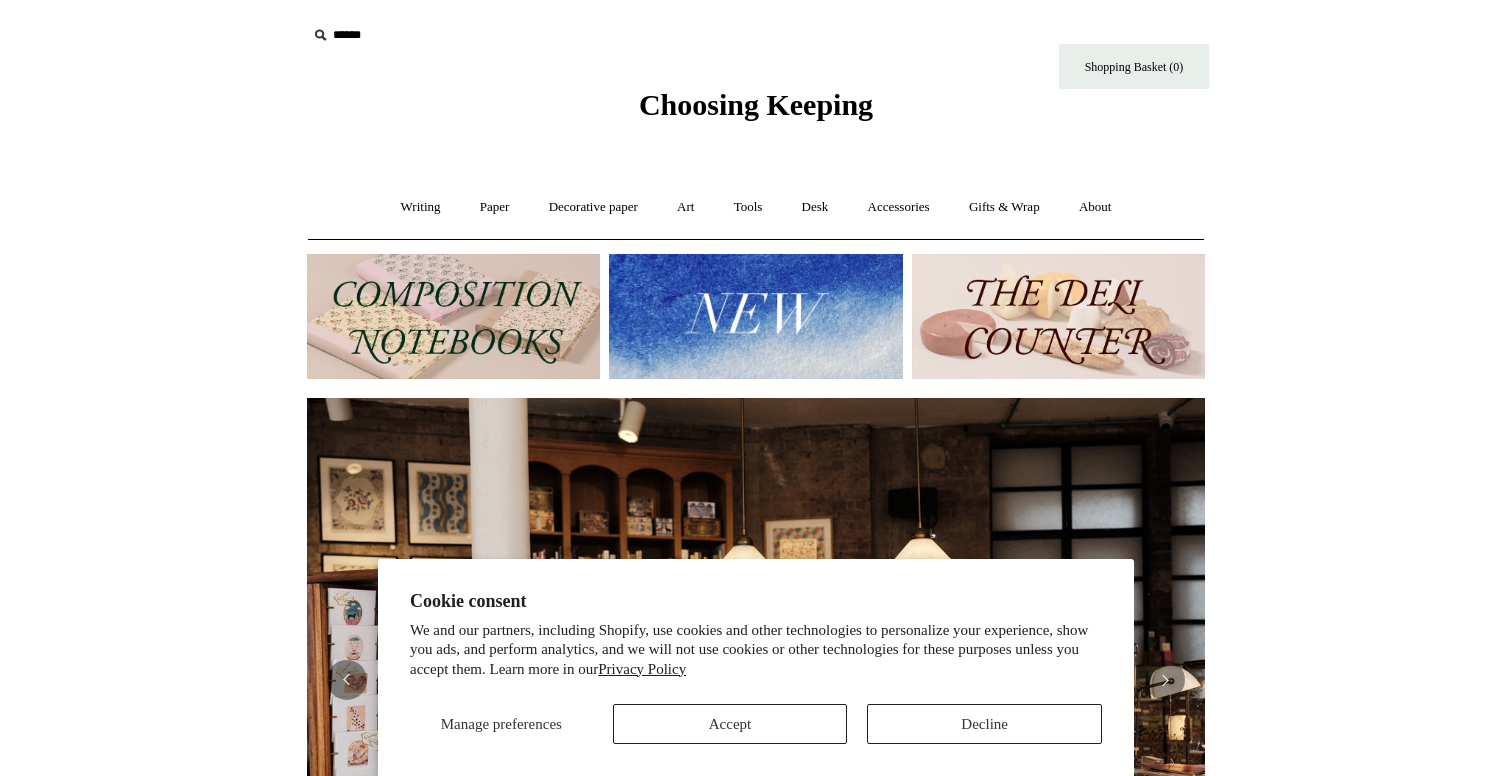 scroll, scrollTop: 0, scrollLeft: 0, axis: both 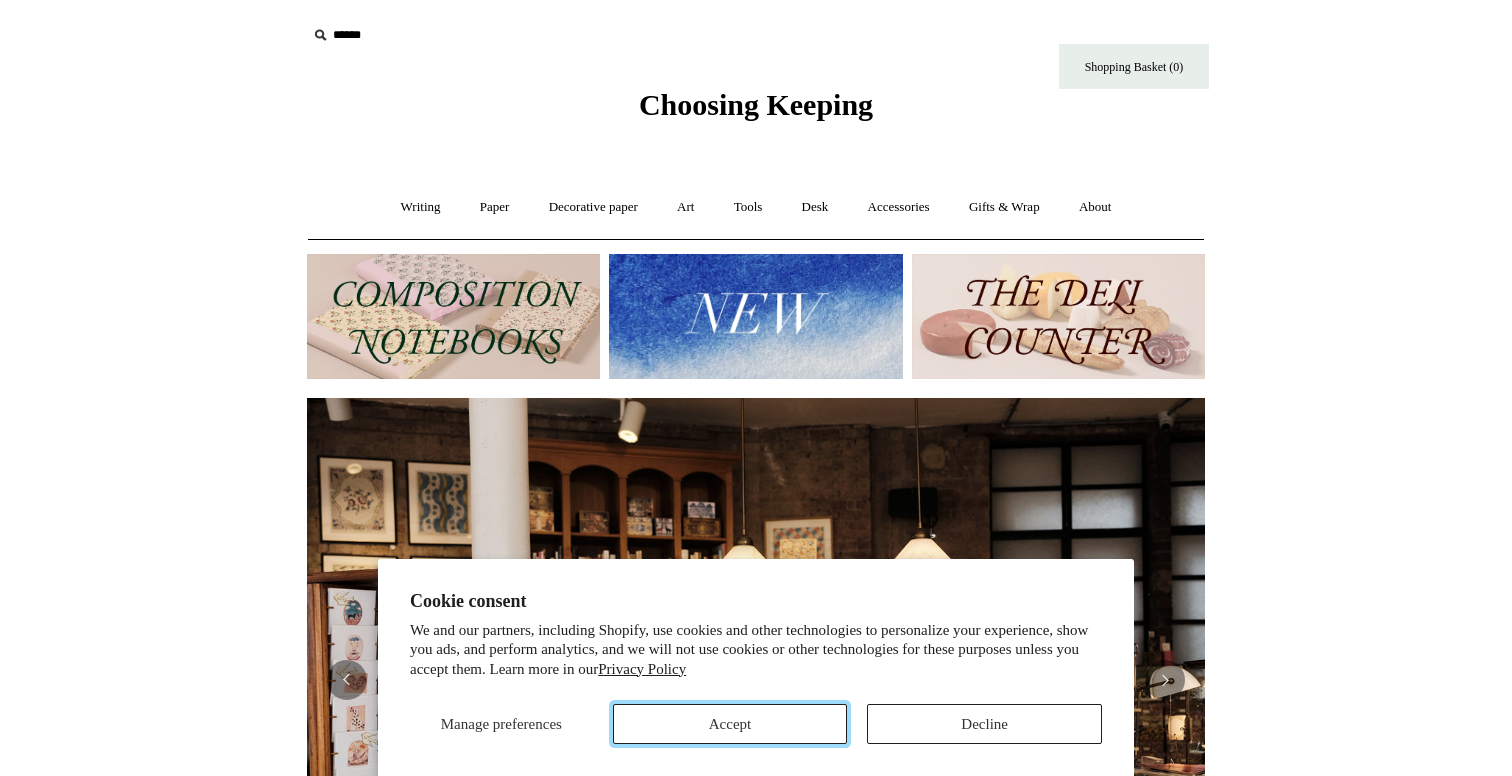 click on "Accept" at bounding box center [730, 724] 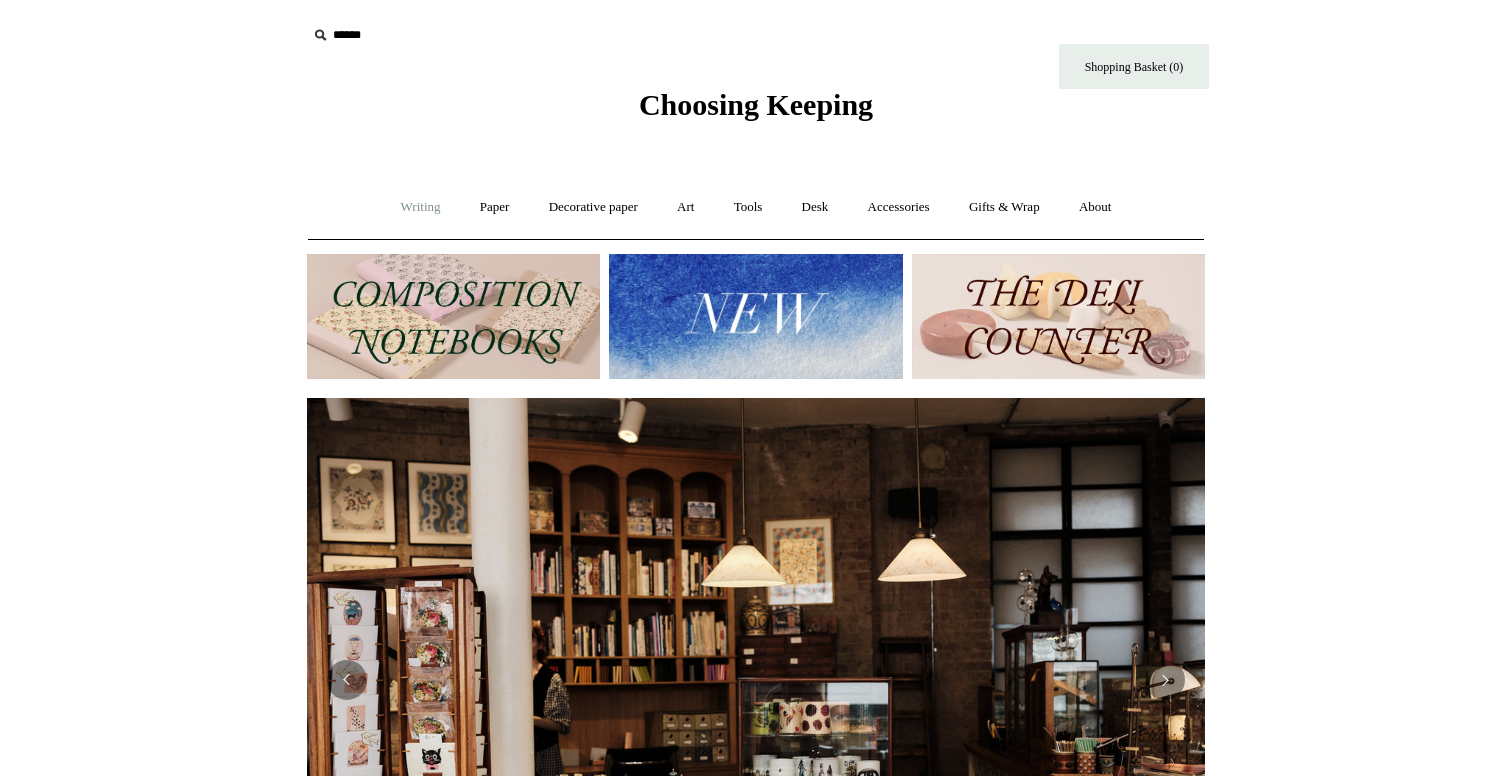 click on "Writing +" at bounding box center (421, 207) 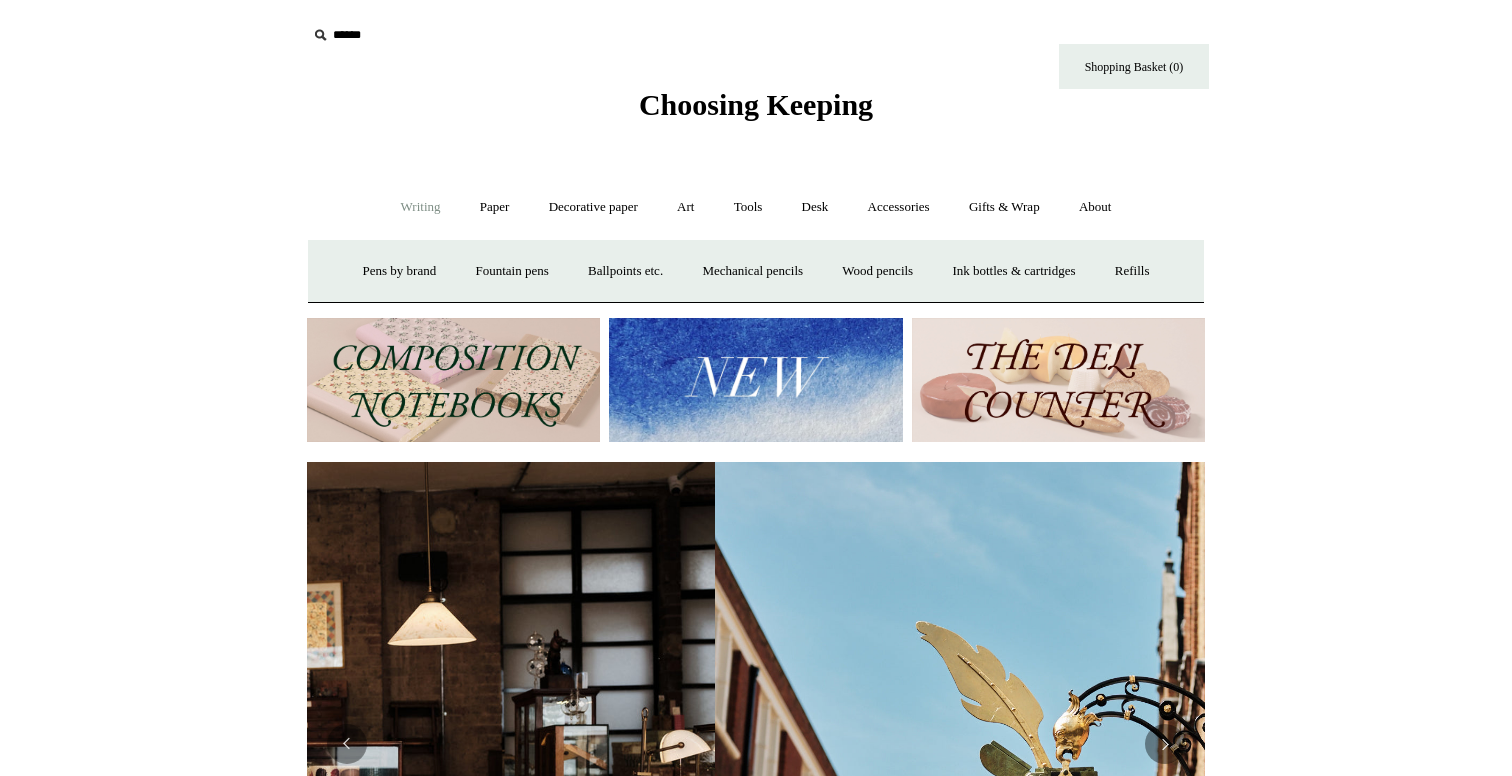scroll, scrollTop: 0, scrollLeft: 898, axis: horizontal 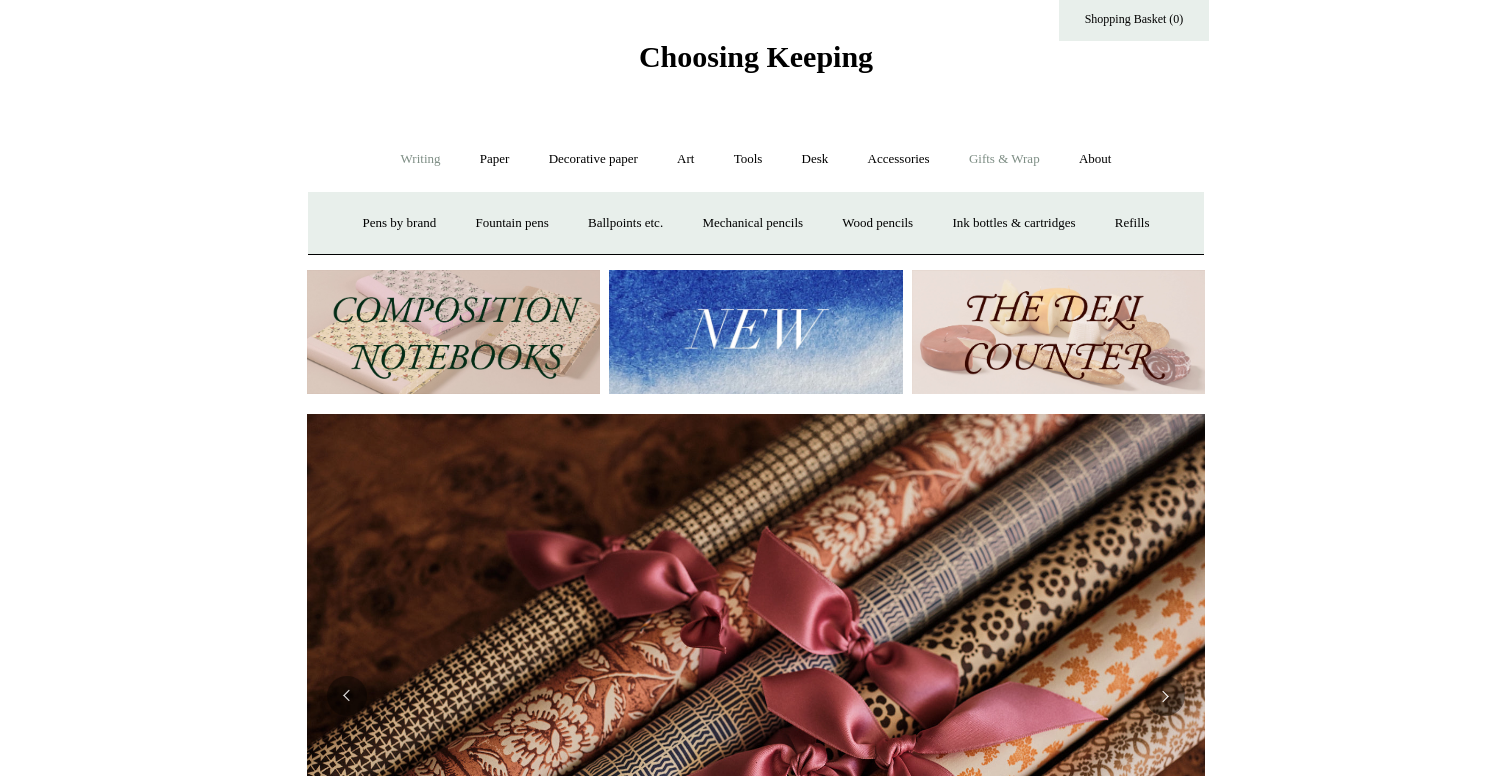 click on "Gifts & Wrap +" at bounding box center [1004, 159] 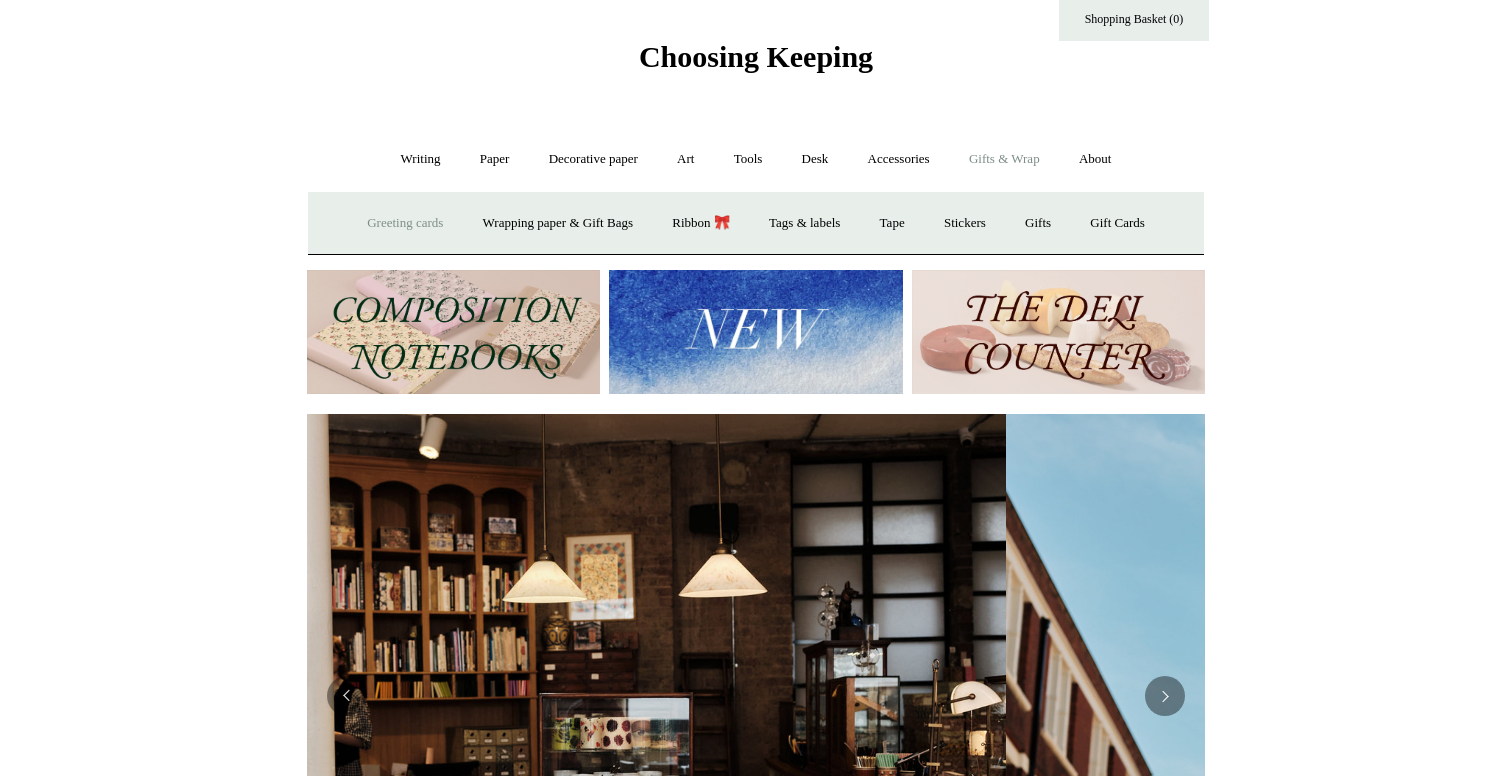 scroll, scrollTop: 0, scrollLeft: 2, axis: horizontal 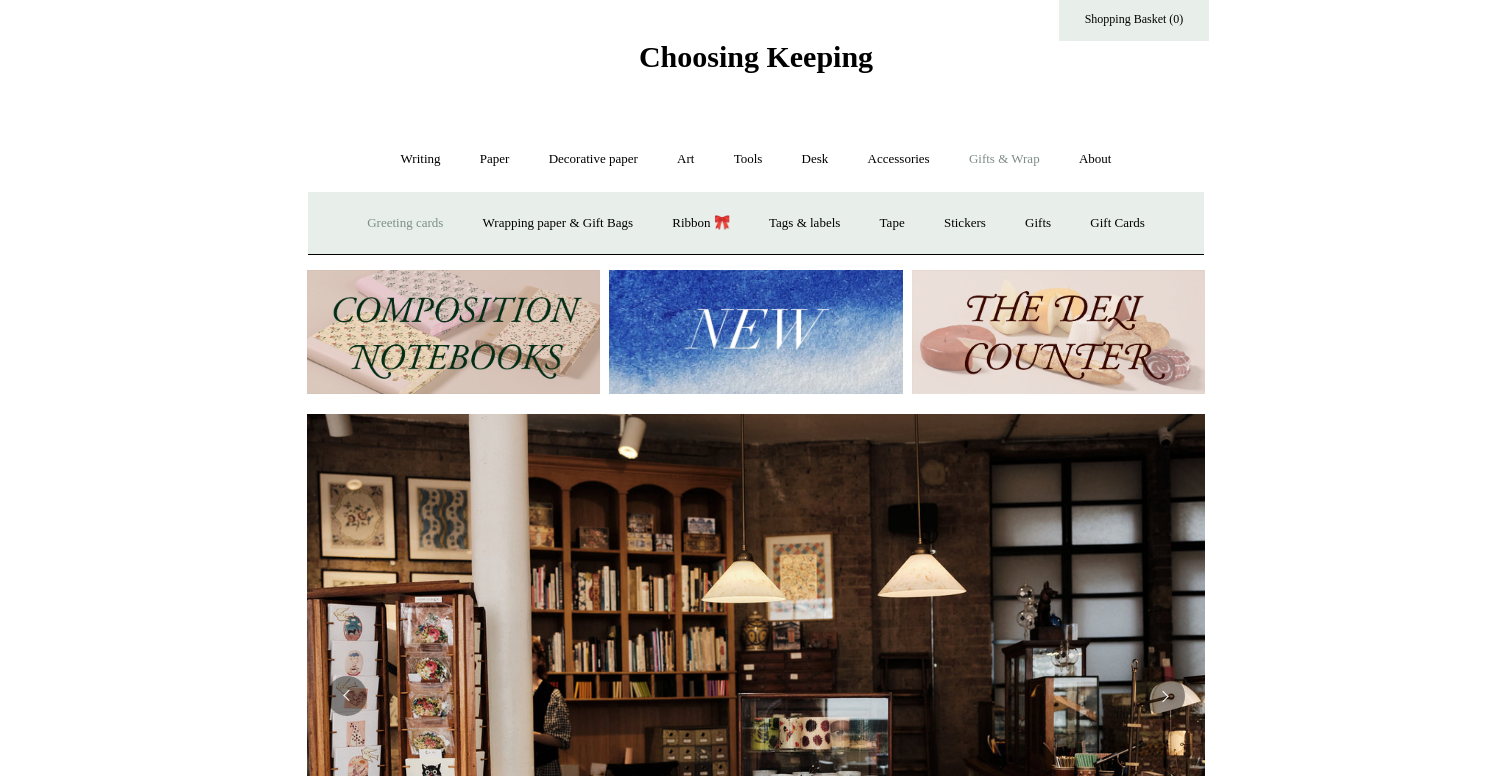 click on "Greeting cards +" at bounding box center (405, 223) 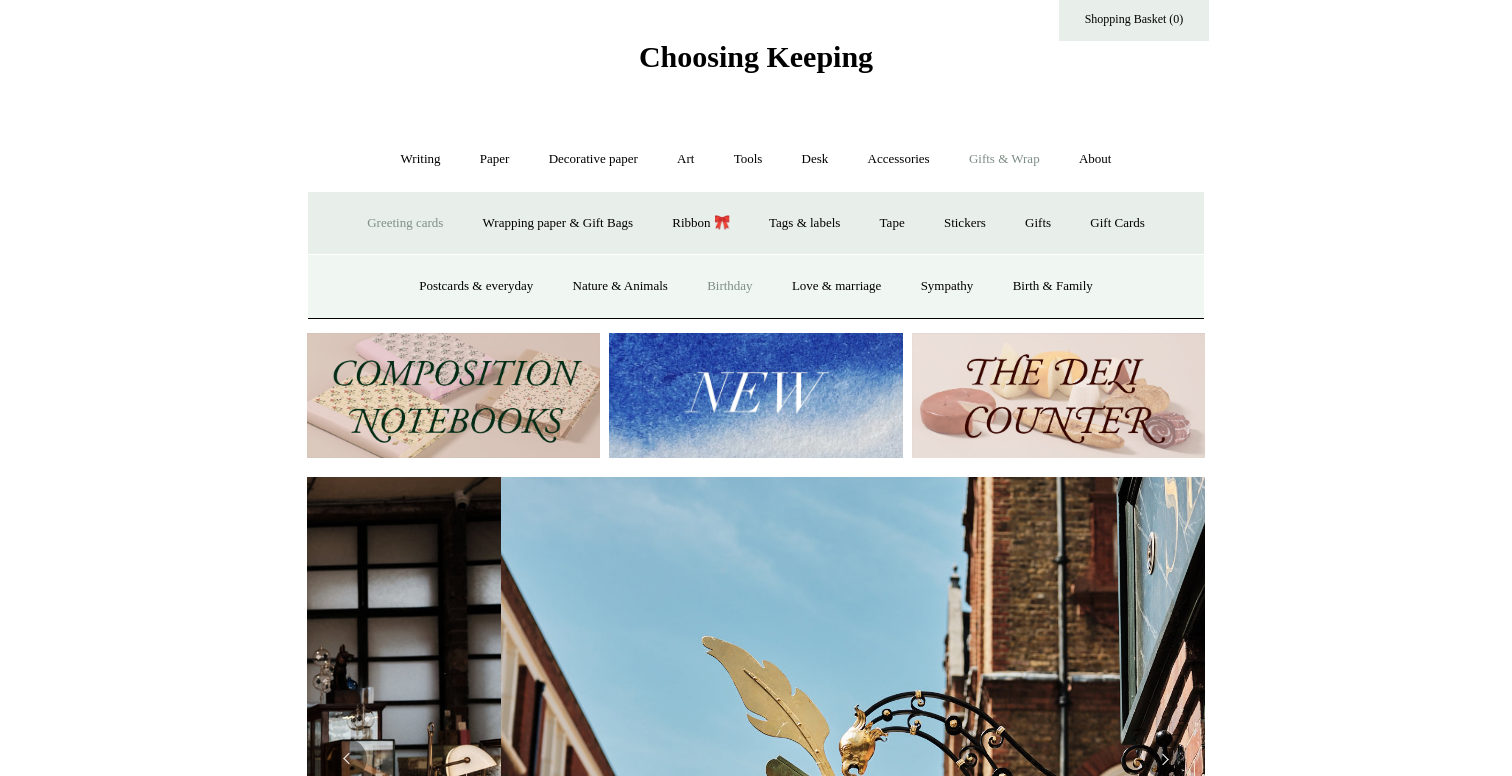 scroll, scrollTop: 0, scrollLeft: 898, axis: horizontal 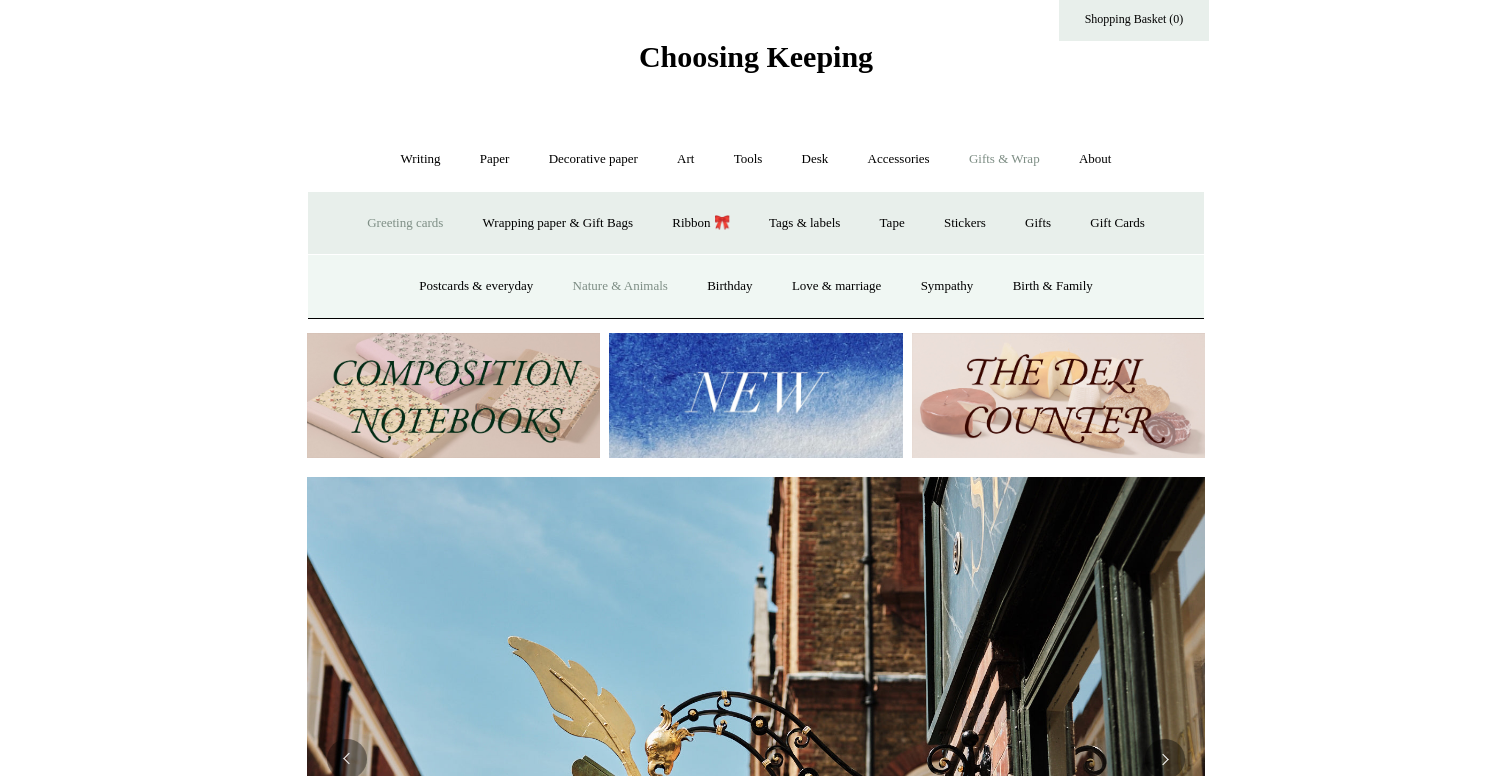click on "Nature & Animals" at bounding box center (620, 286) 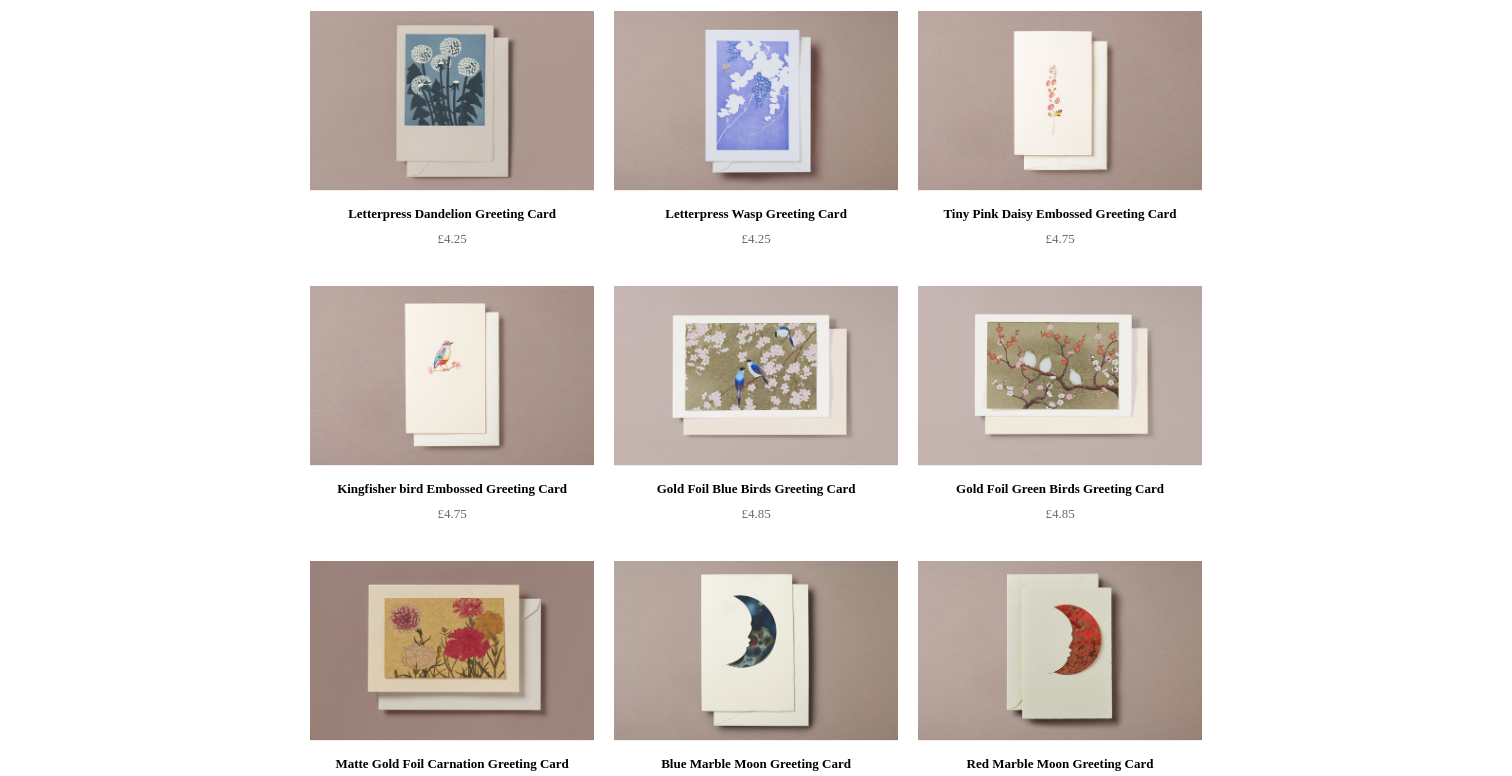 scroll, scrollTop: 0, scrollLeft: 0, axis: both 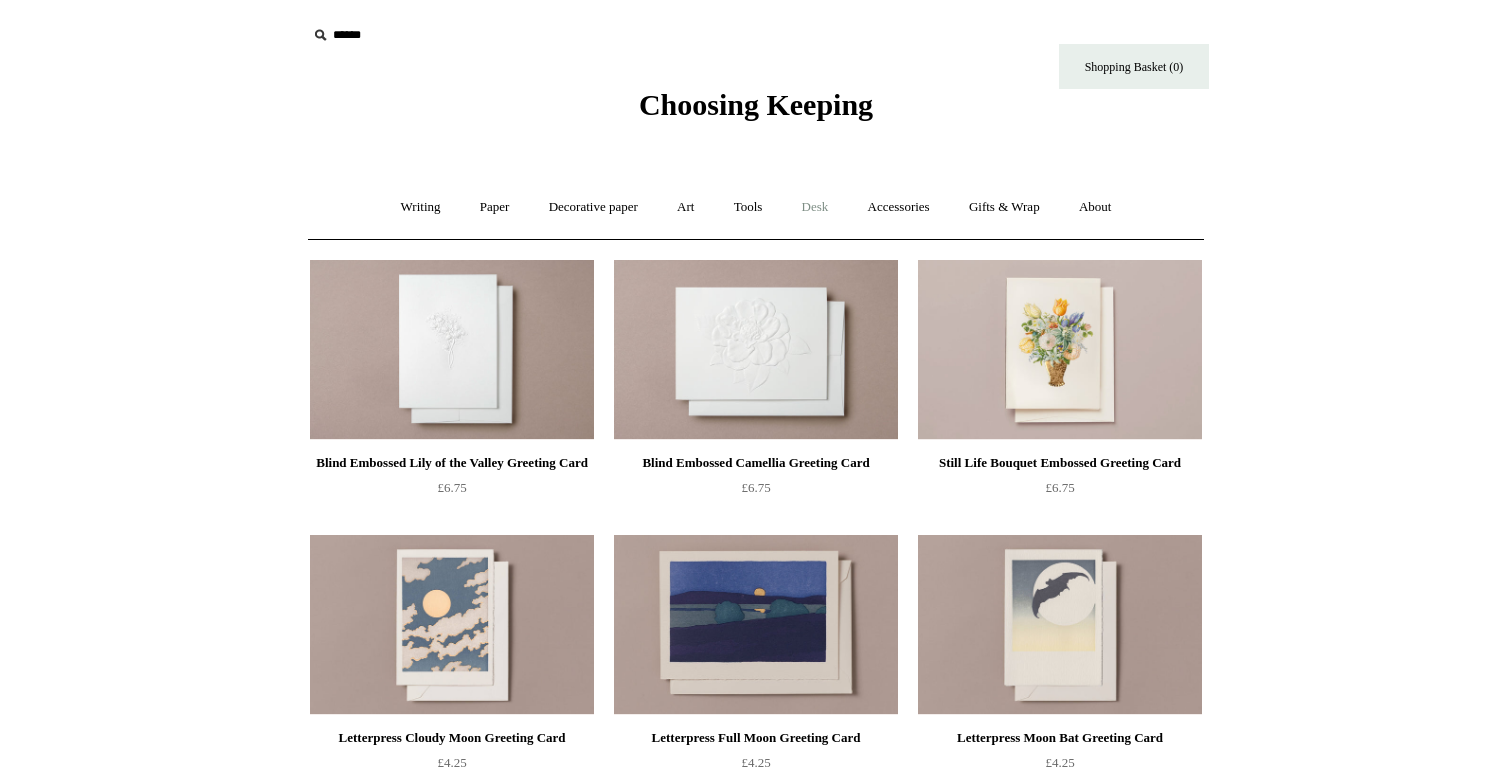 click on "Desk +" at bounding box center [815, 207] 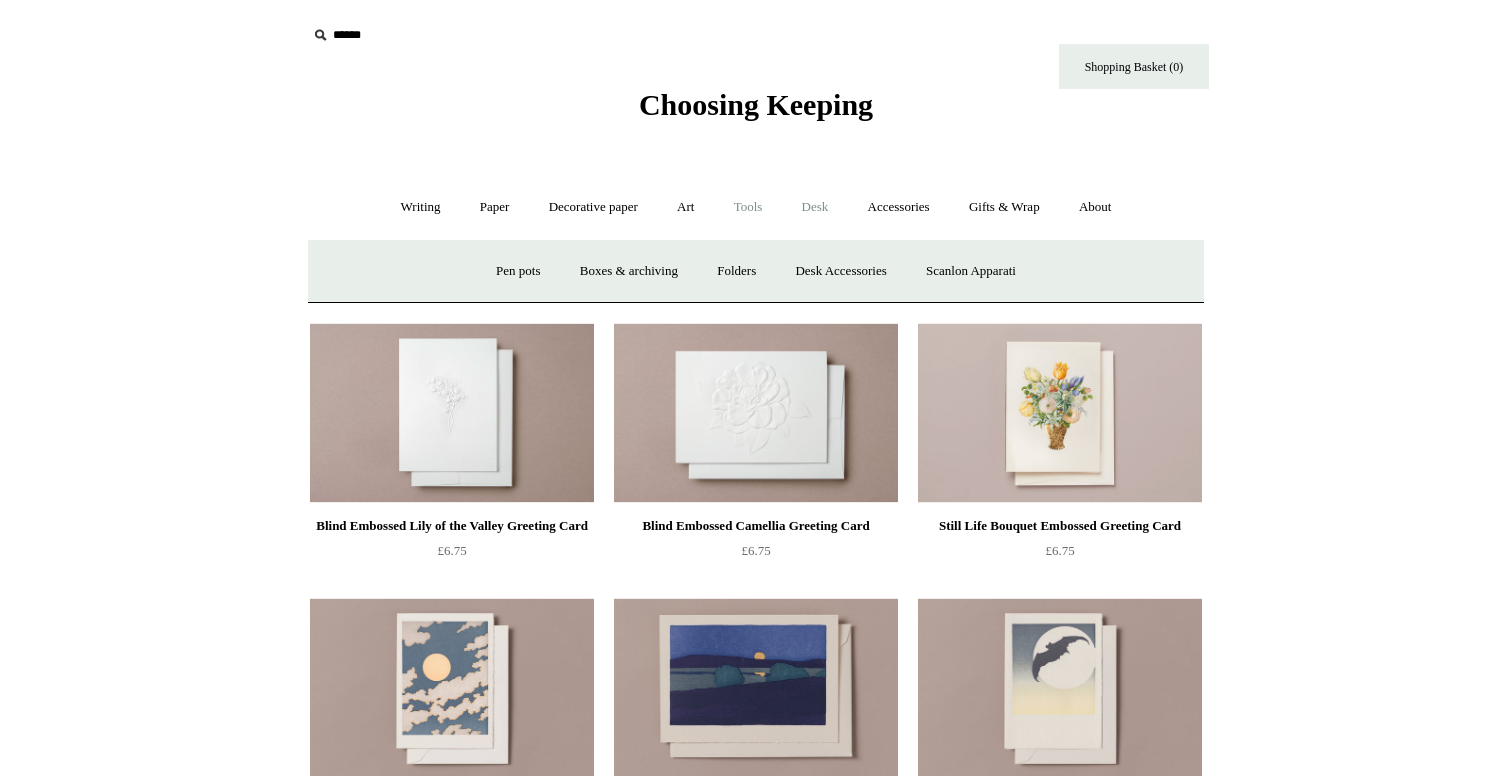 click on "Tools +" at bounding box center (748, 207) 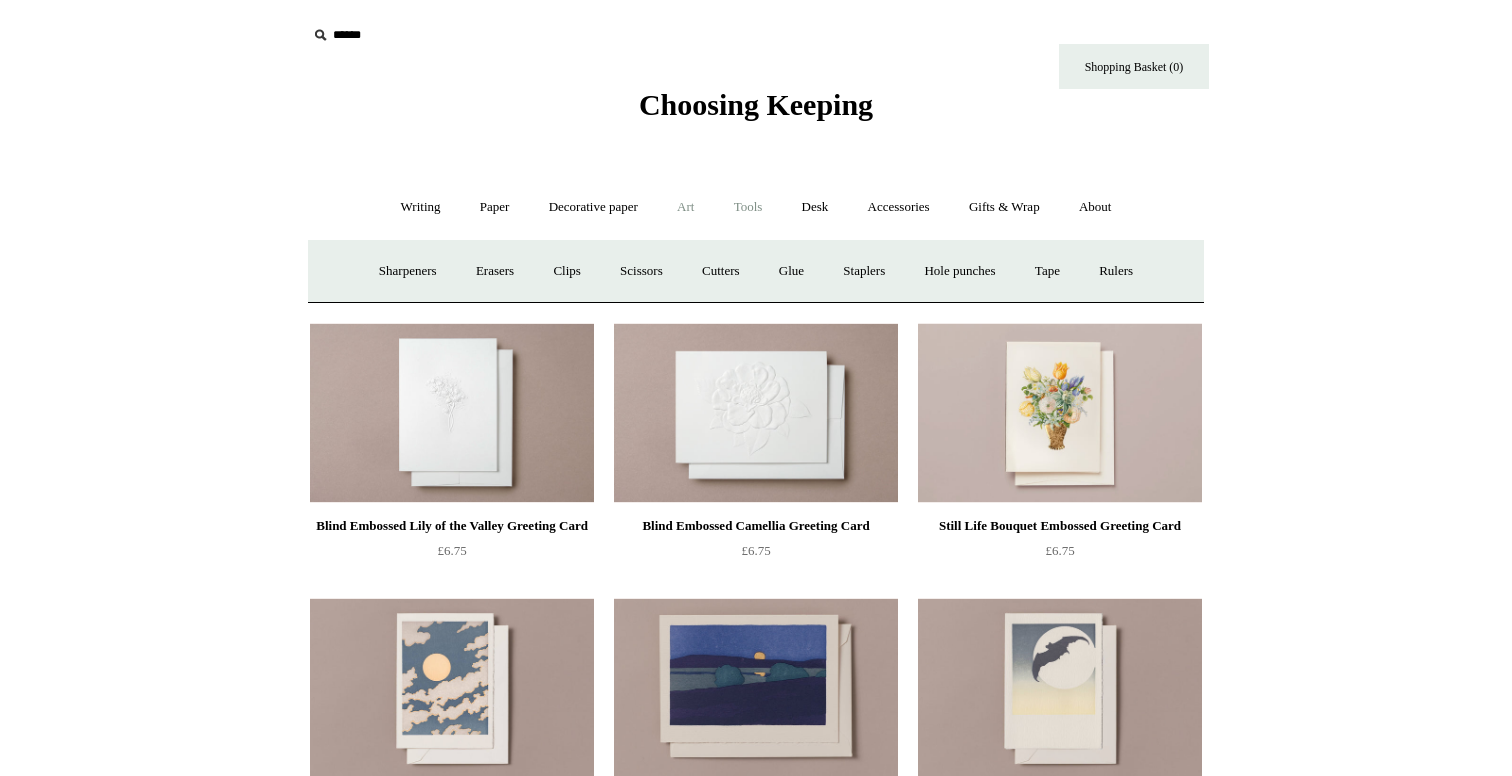 click on "Art +" at bounding box center (685, 207) 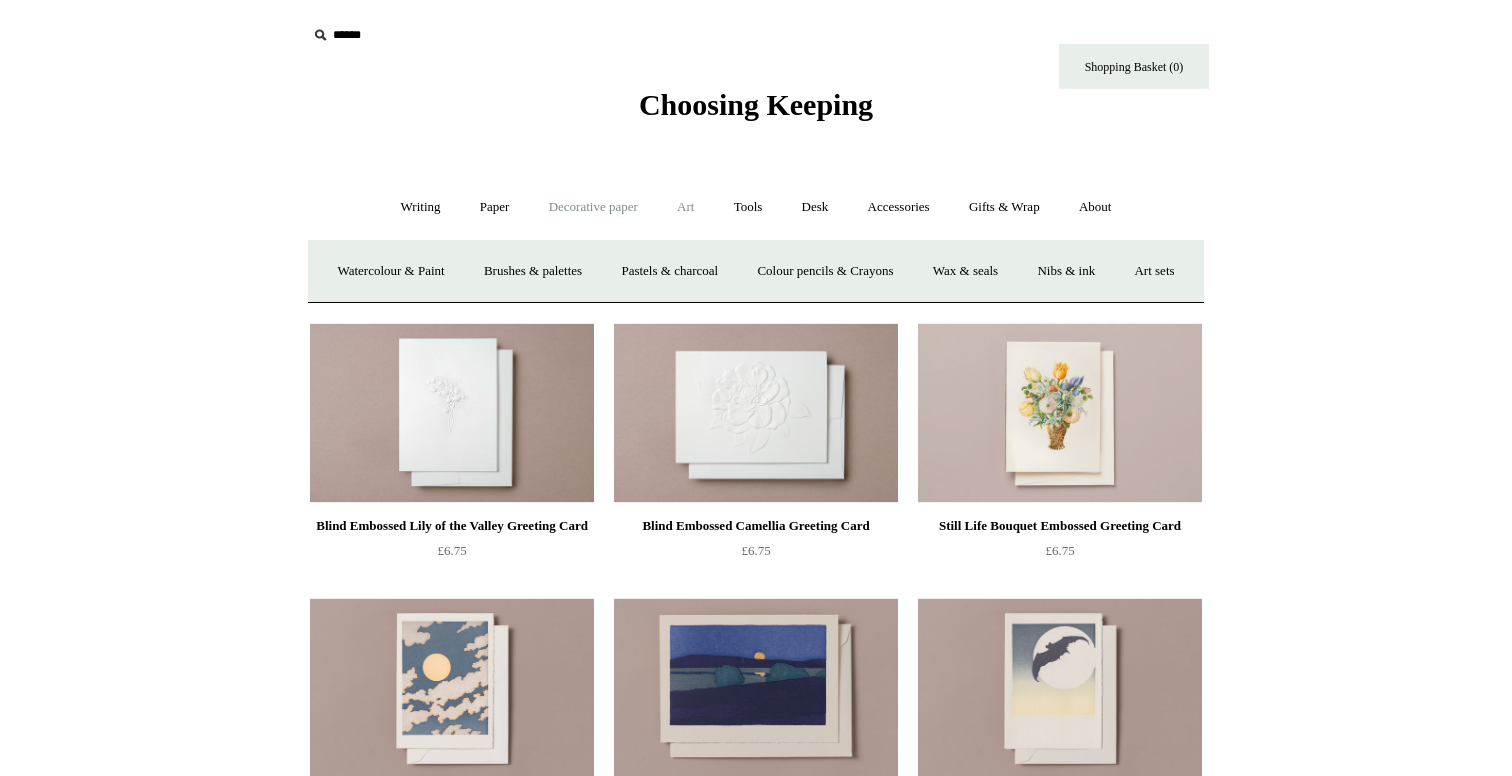 click on "Decorative paper +" at bounding box center (593, 207) 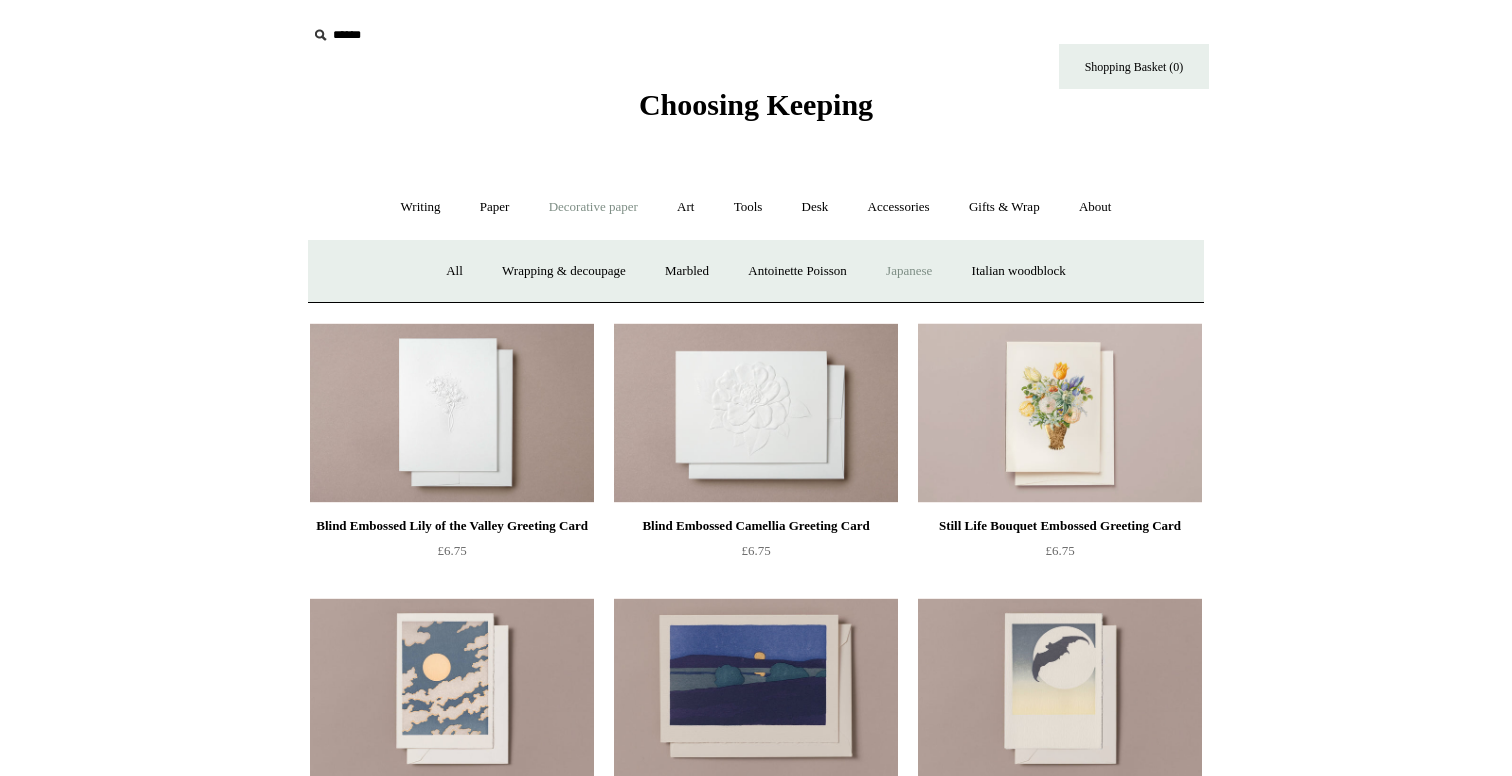 click on "Japanese" at bounding box center (909, 271) 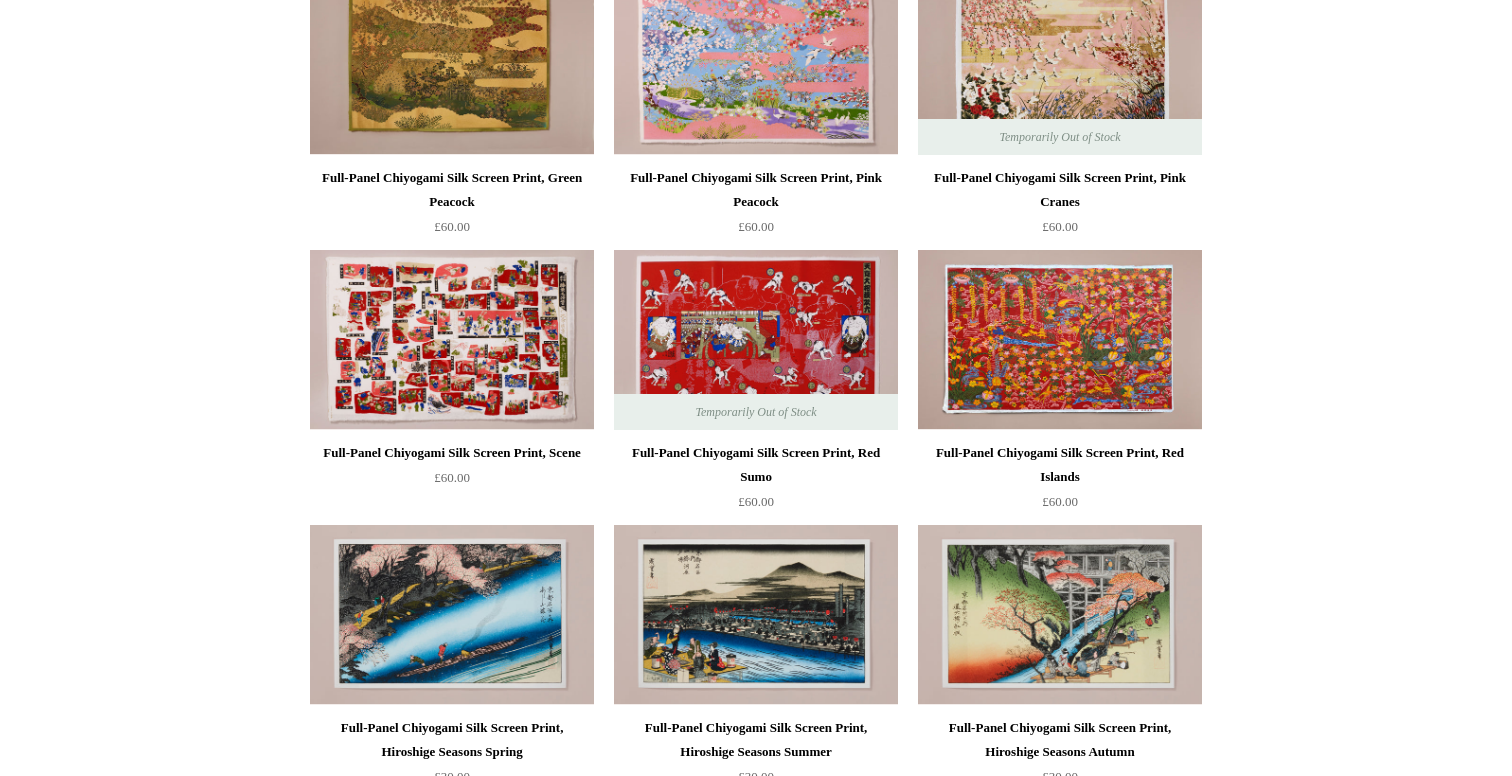 scroll, scrollTop: 0, scrollLeft: 0, axis: both 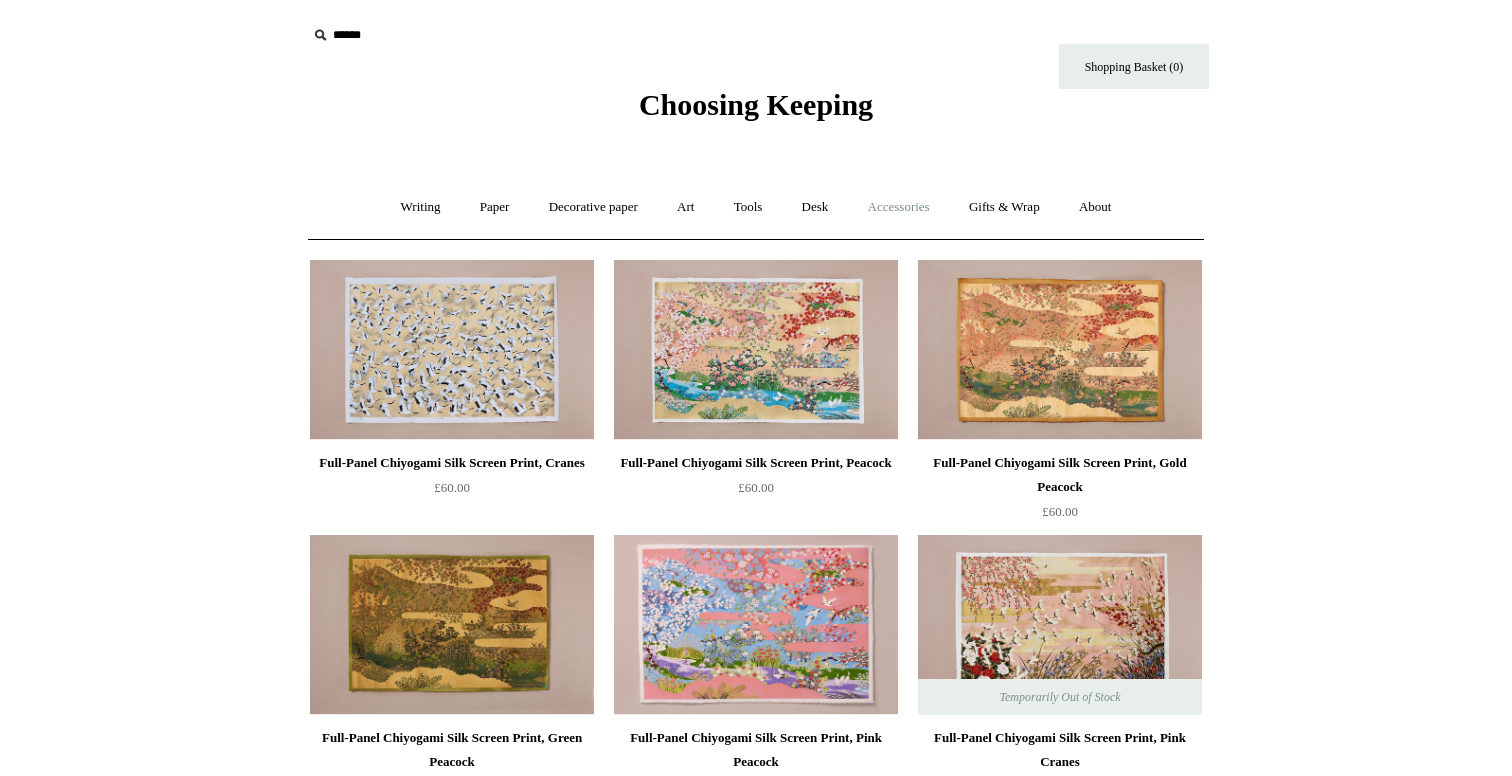 click on "Accessories +" at bounding box center [899, 207] 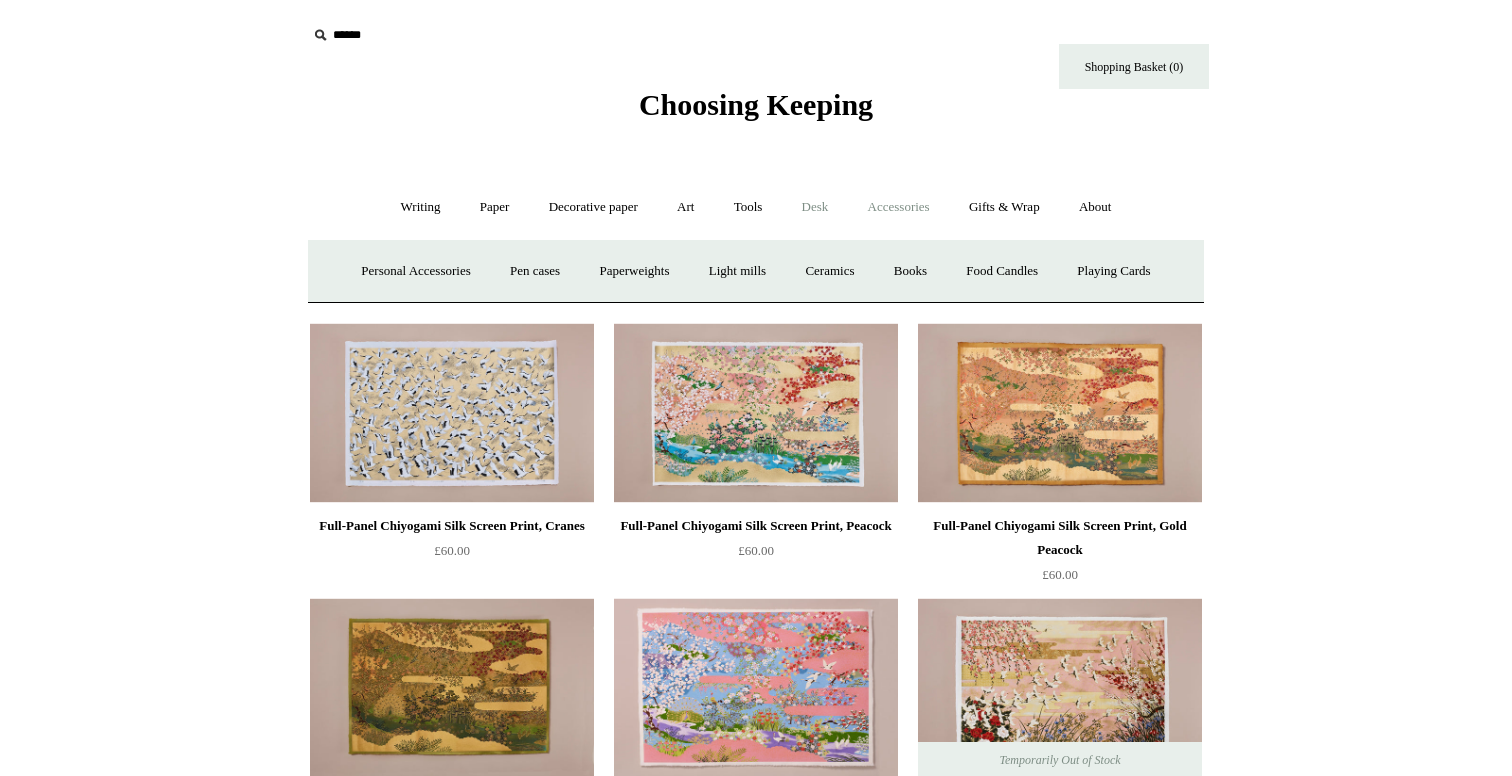 click on "Desk +" at bounding box center [815, 207] 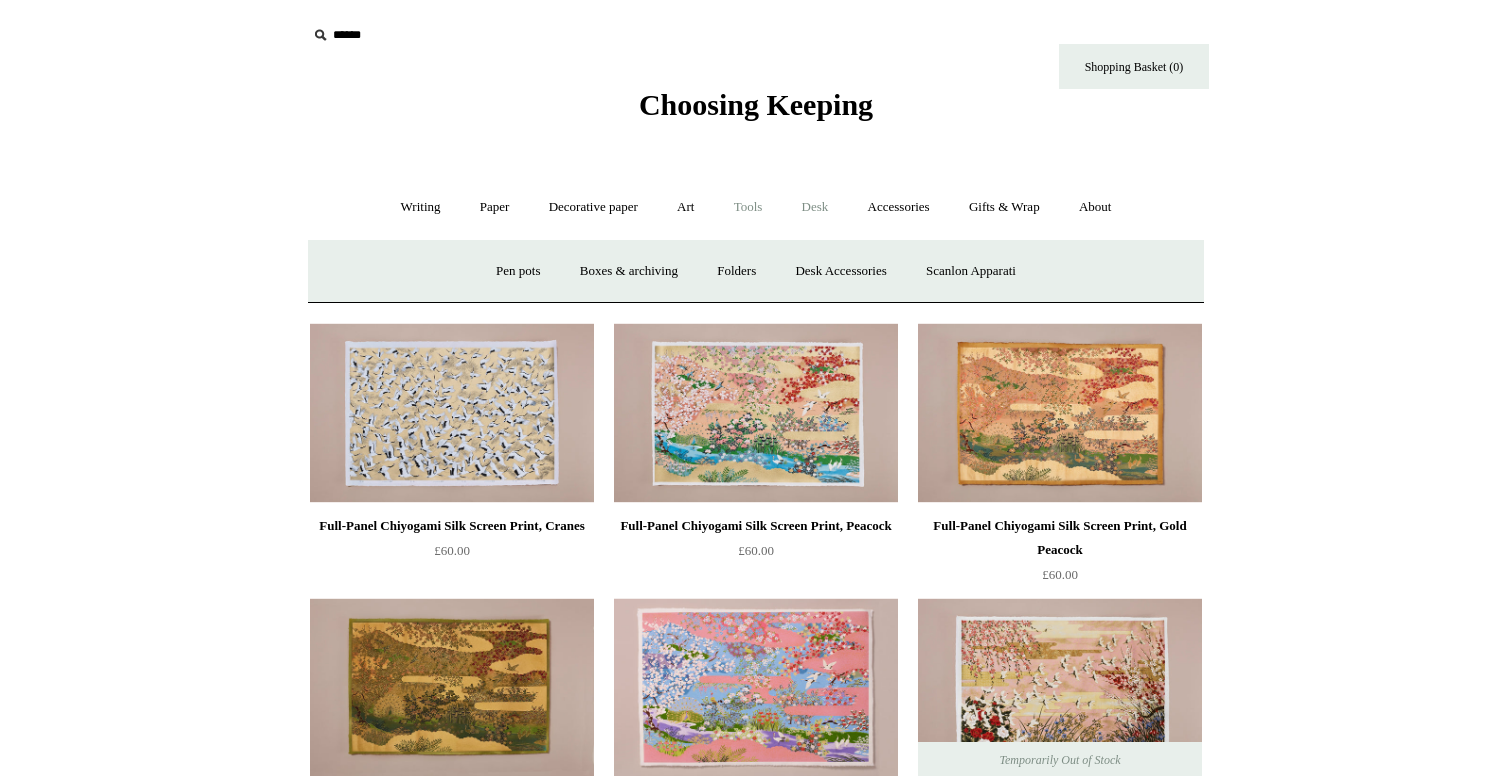 click on "Tools +" at bounding box center (748, 207) 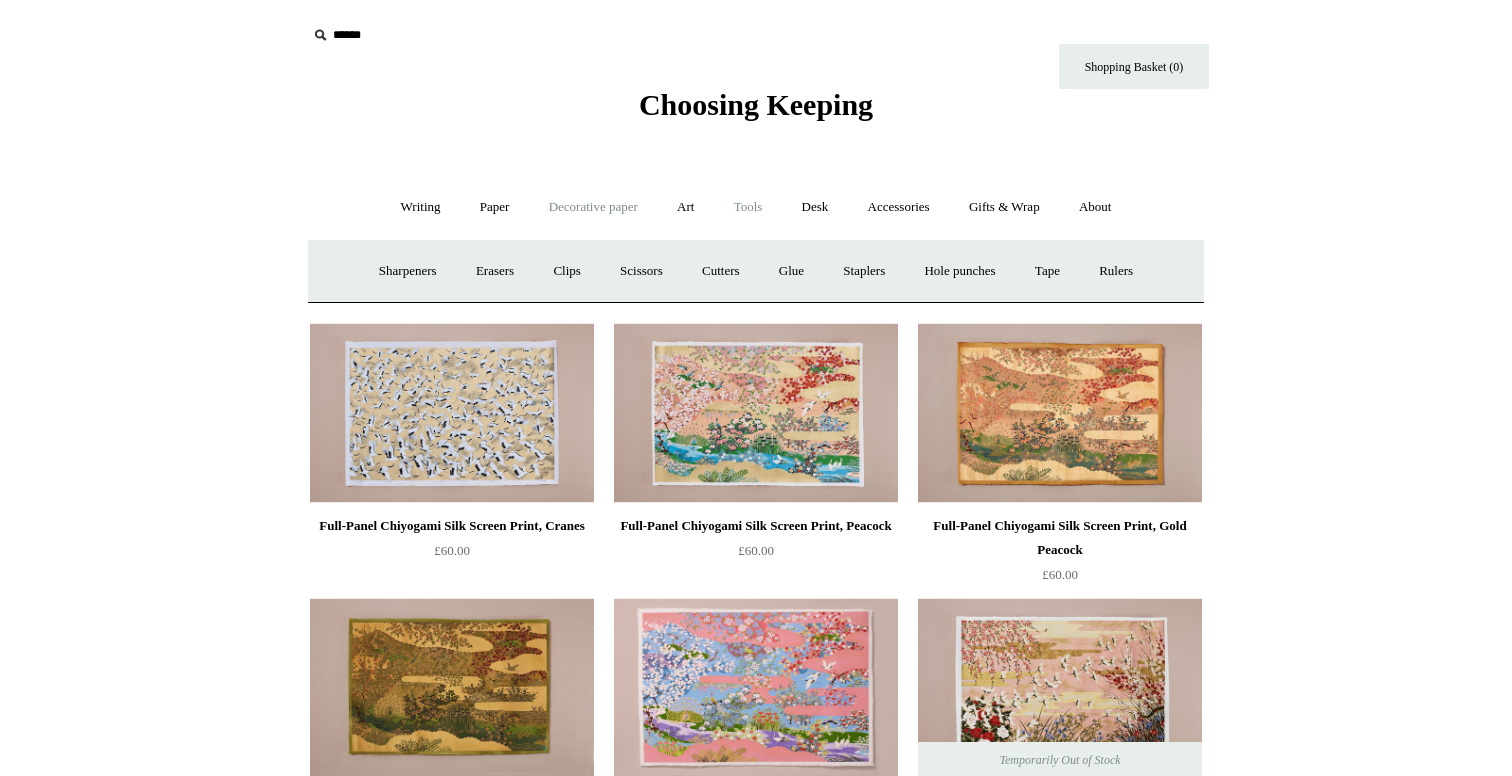 click on "Decorative paper +" at bounding box center [593, 207] 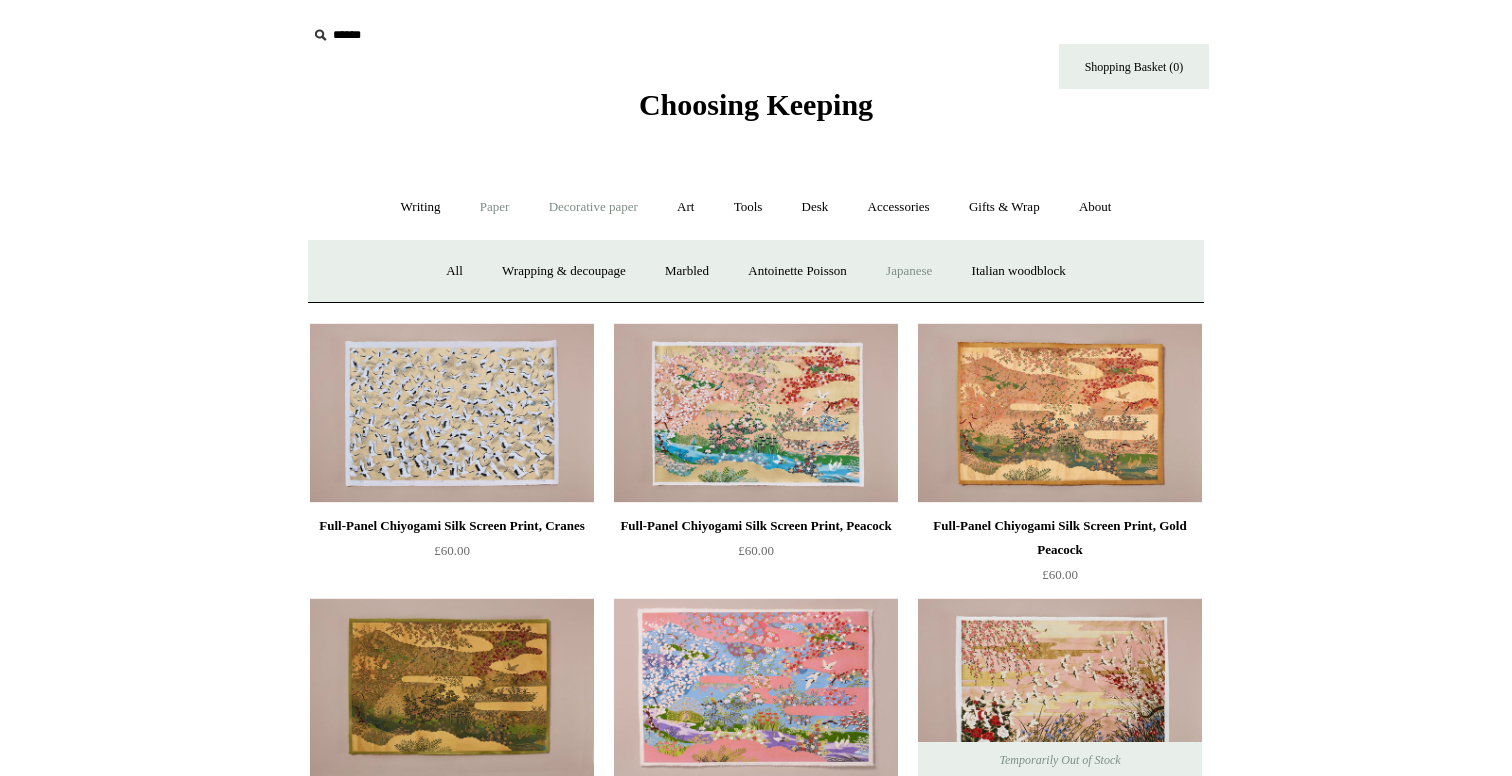 click on "Paper +" at bounding box center [495, 207] 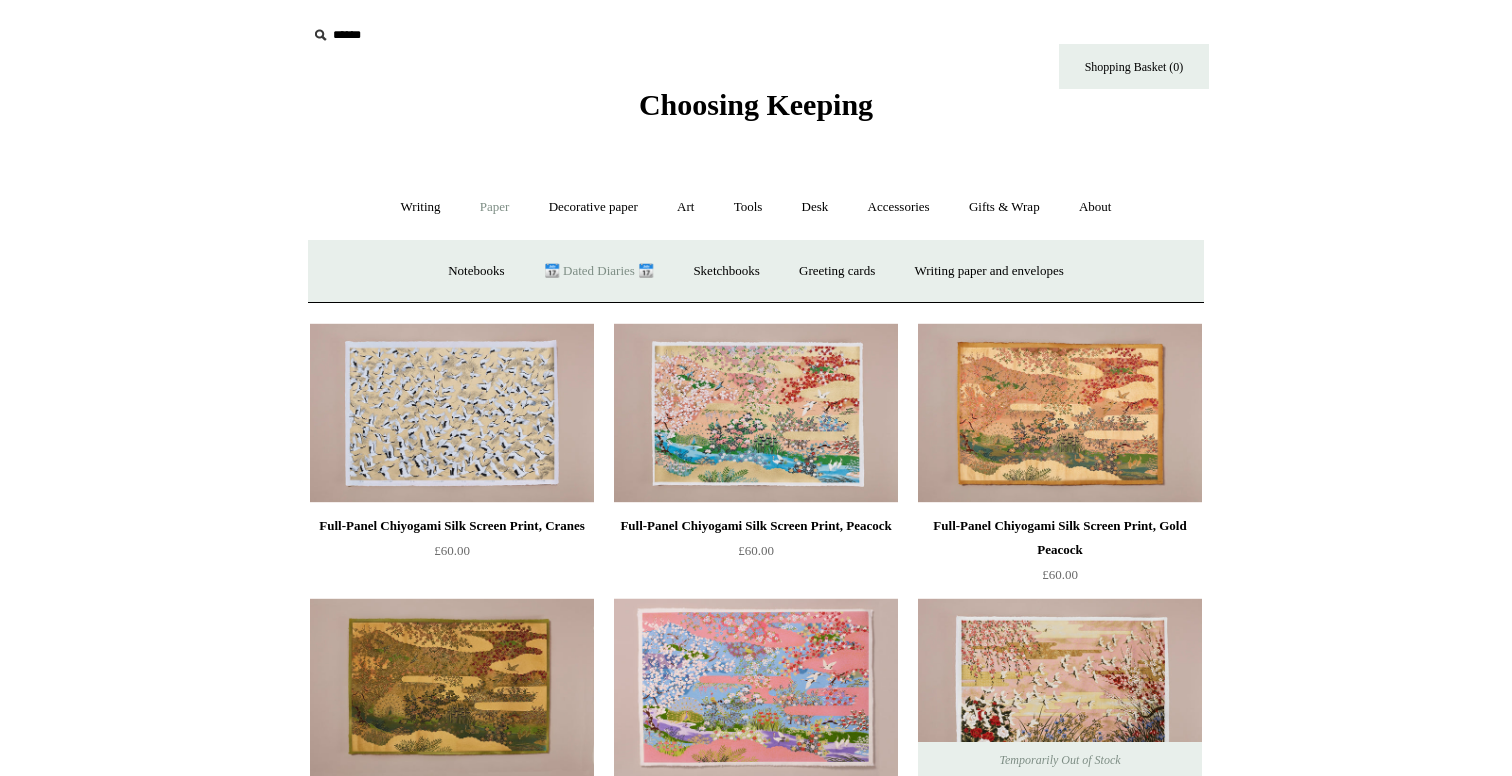 click on "📆 Dated Diaries 📆" at bounding box center [599, 271] 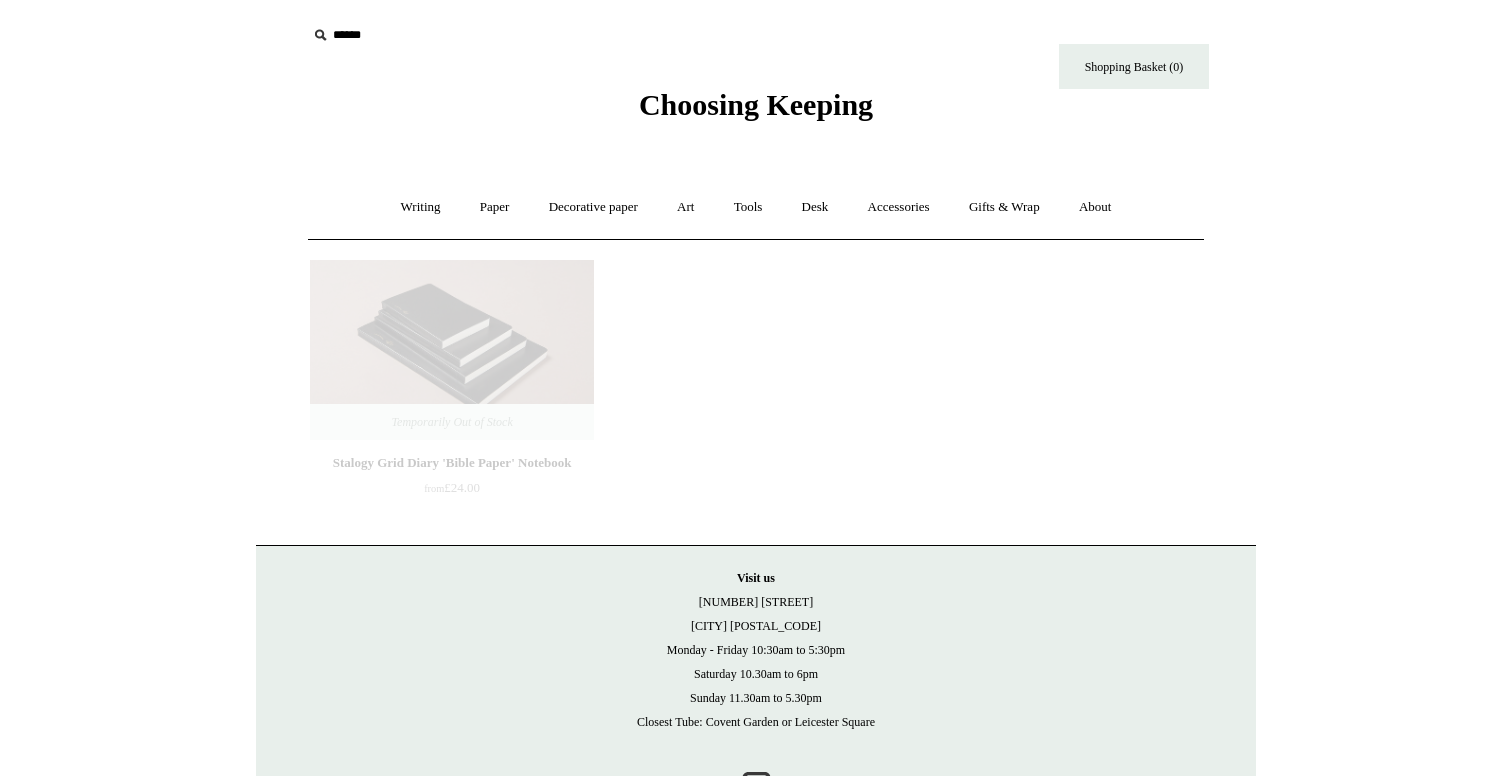 scroll, scrollTop: 0, scrollLeft: 0, axis: both 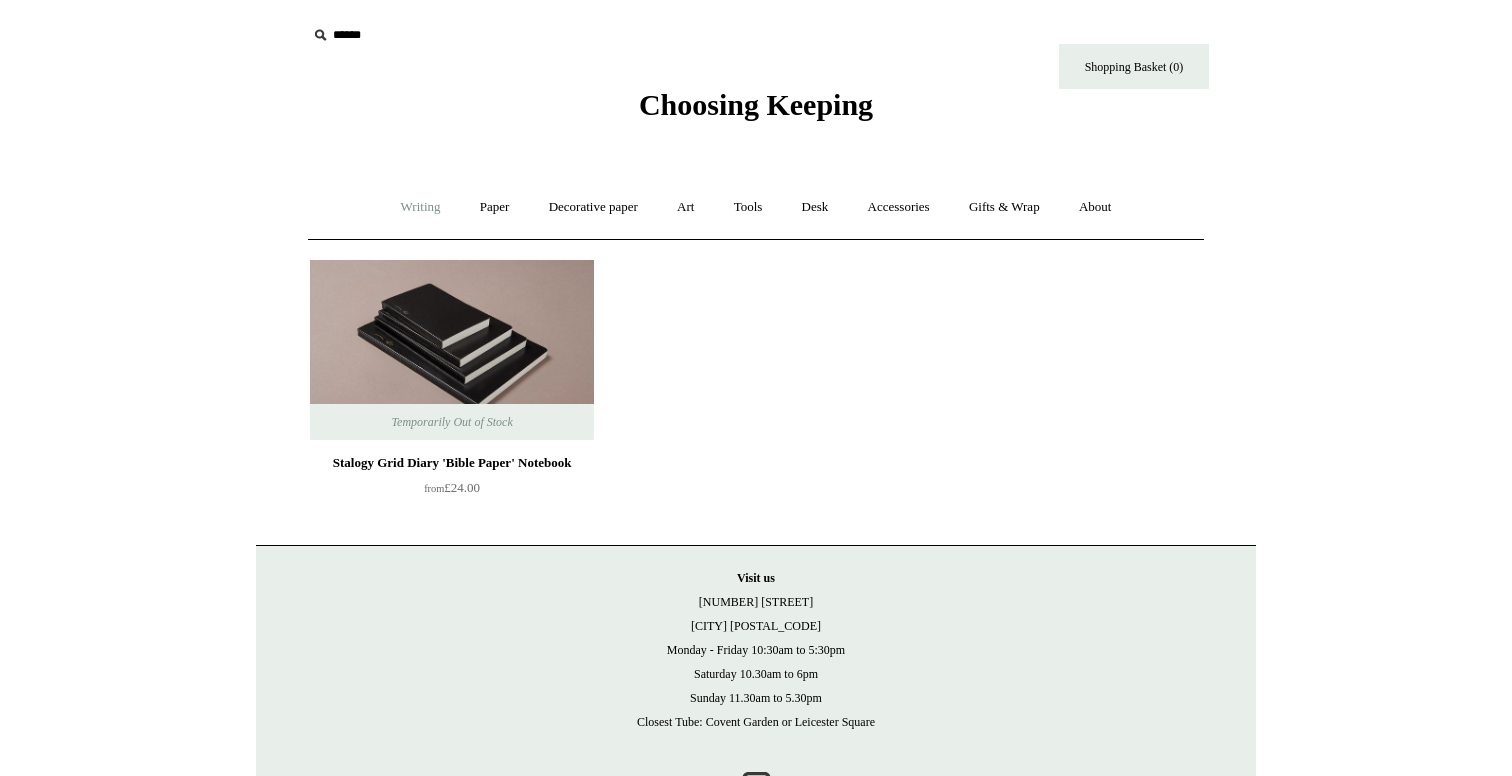 click on "Writing +" at bounding box center [421, 207] 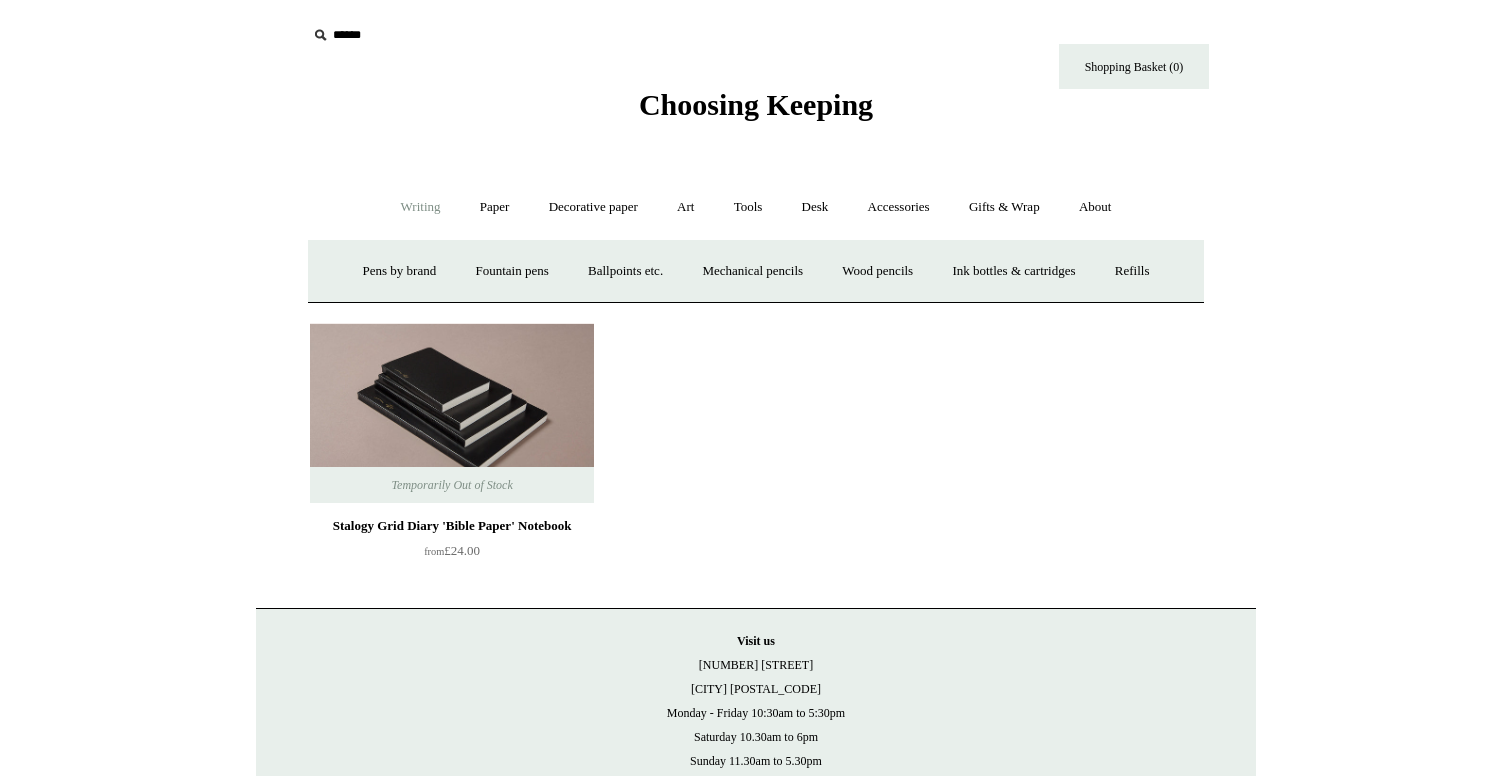 click on "Choosing Keeping" at bounding box center [756, 104] 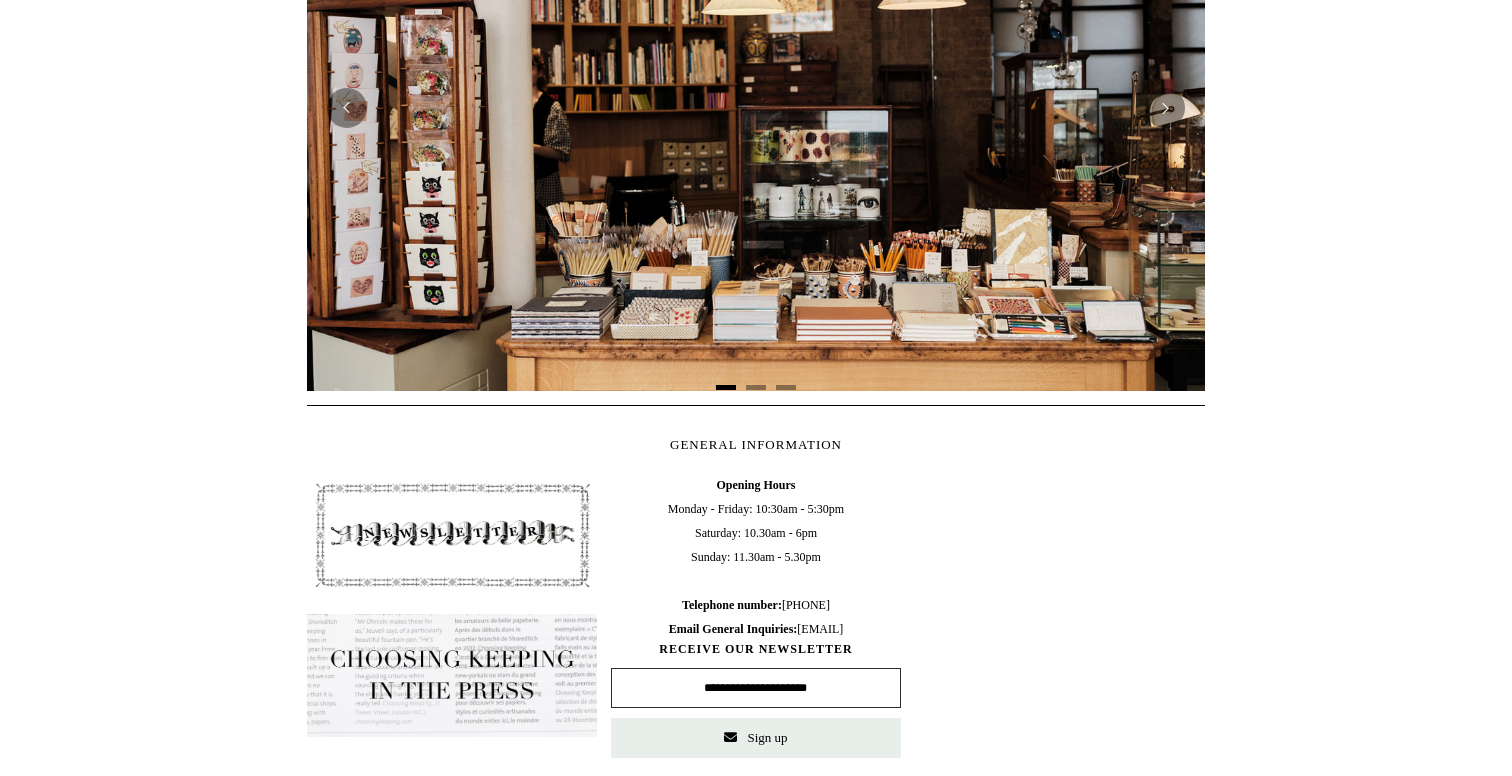 scroll, scrollTop: 0, scrollLeft: 0, axis: both 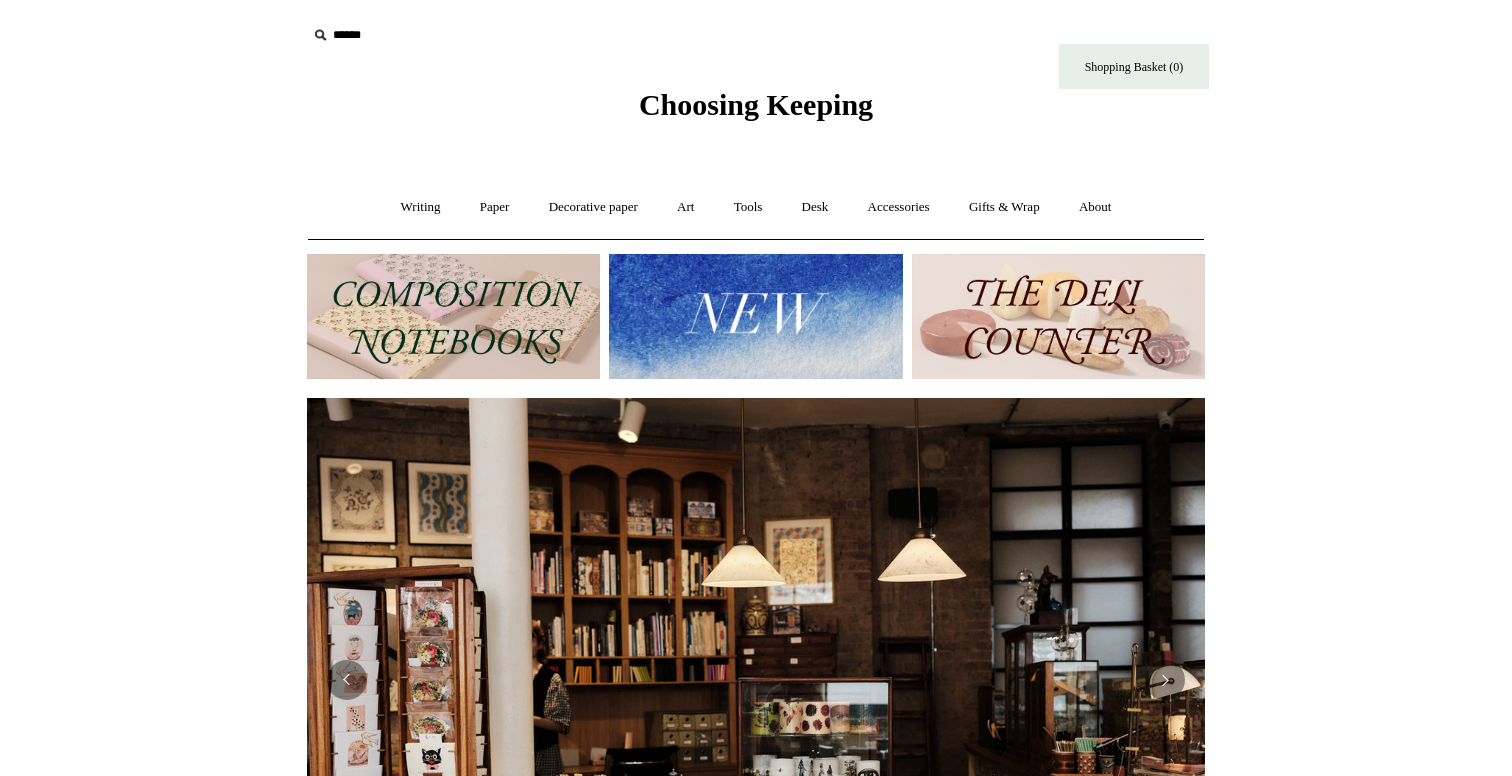 click at bounding box center [755, 316] 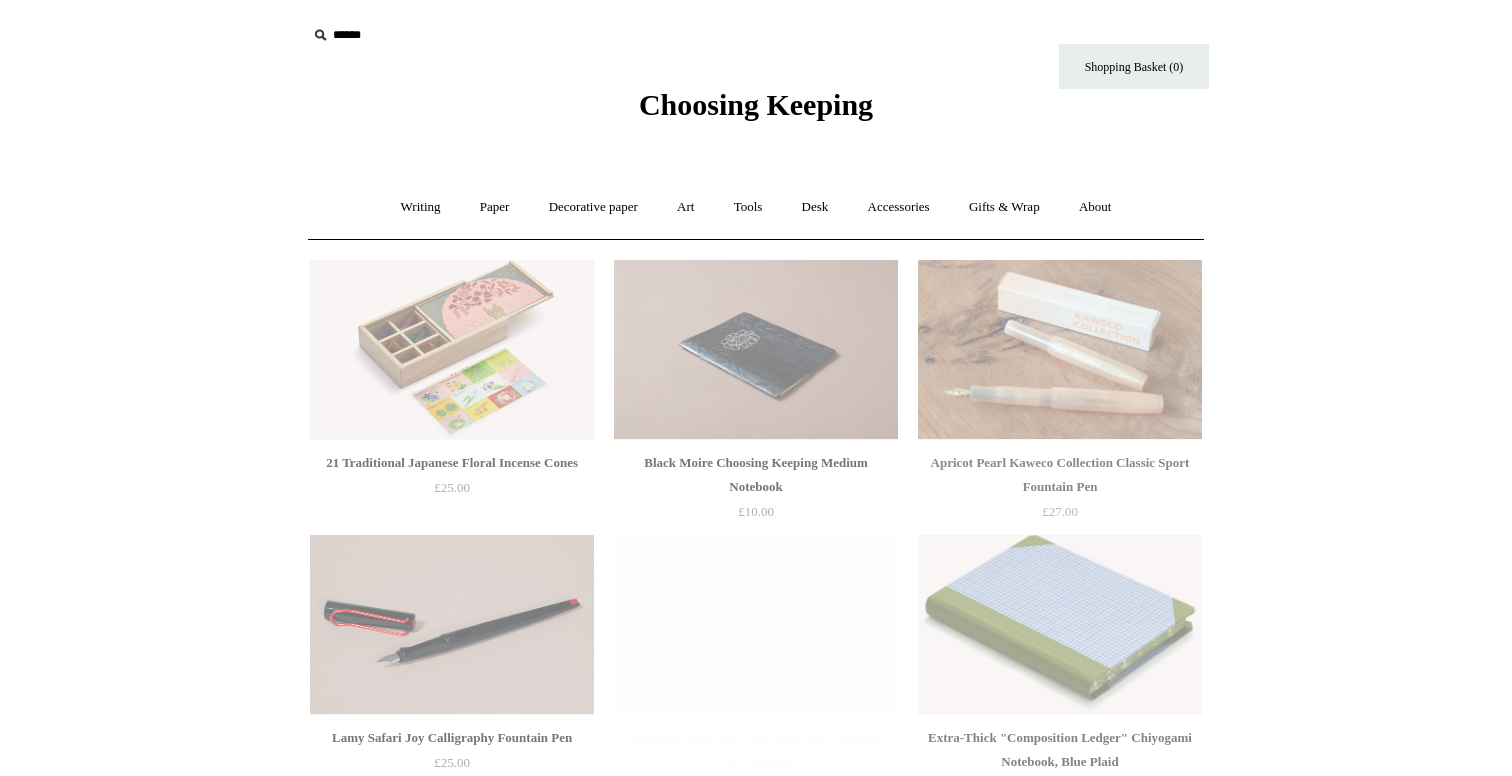 scroll, scrollTop: 0, scrollLeft: 0, axis: both 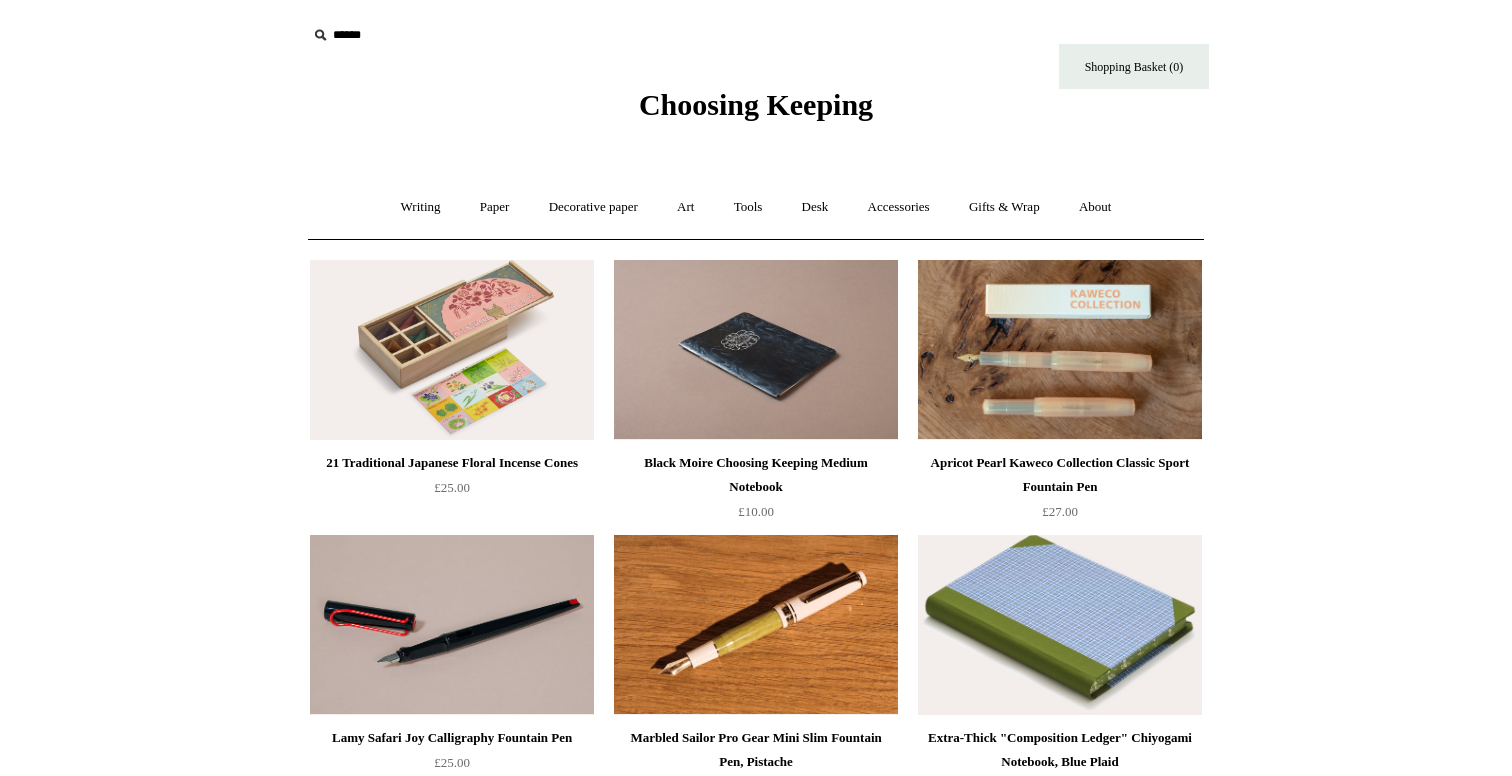 click at bounding box center (1060, 350) 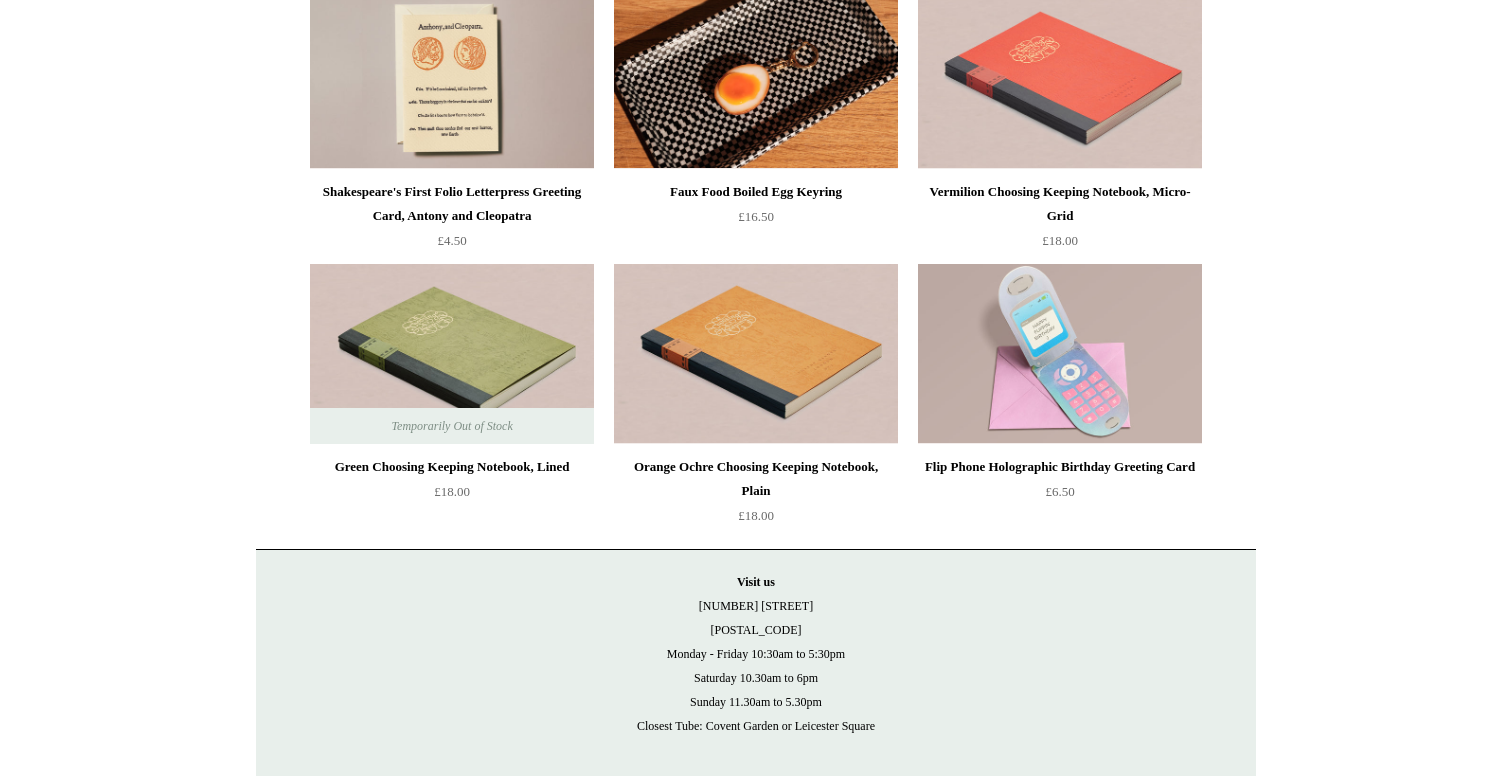 scroll, scrollTop: 4207, scrollLeft: 0, axis: vertical 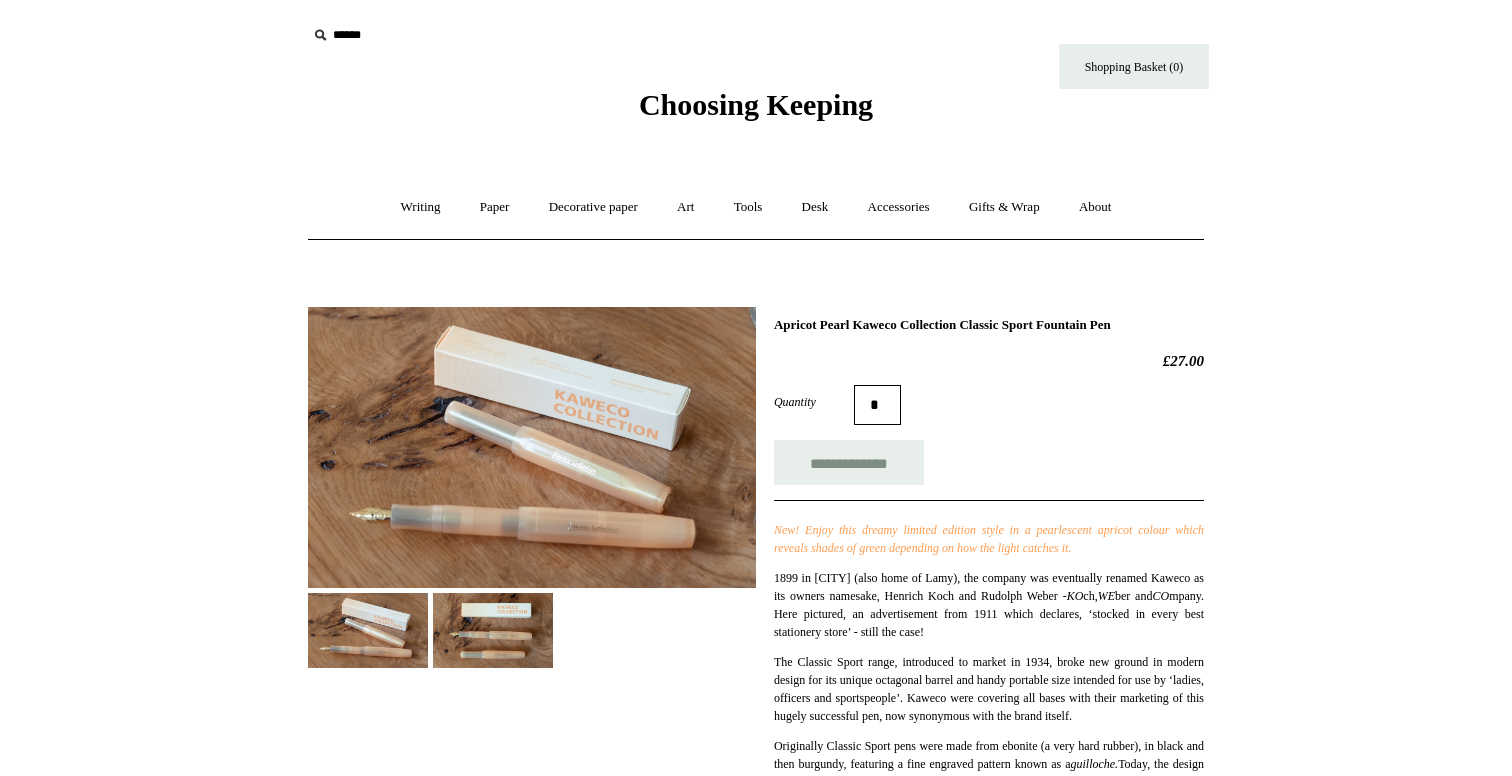 click at bounding box center [493, 630] 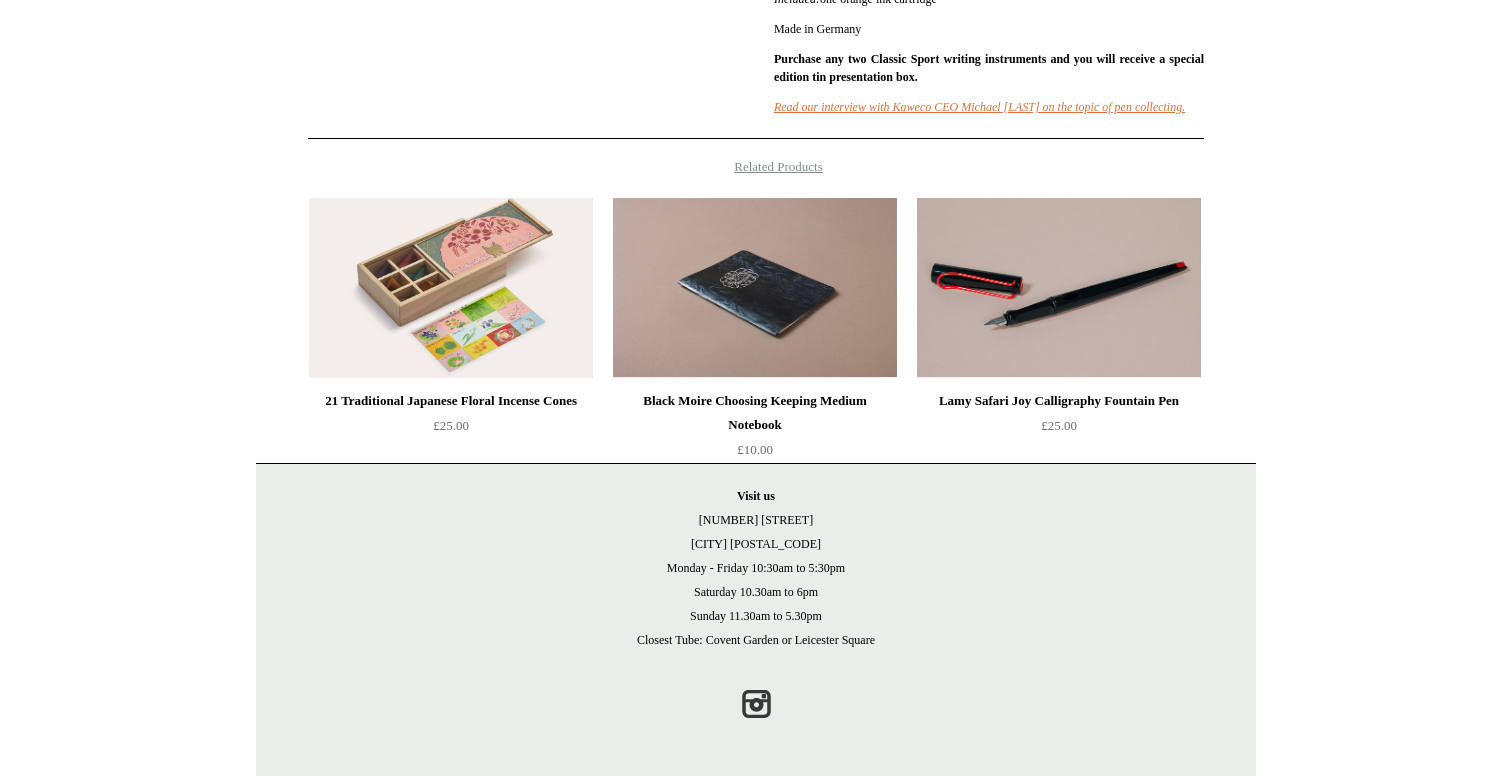 scroll, scrollTop: 0, scrollLeft: 0, axis: both 